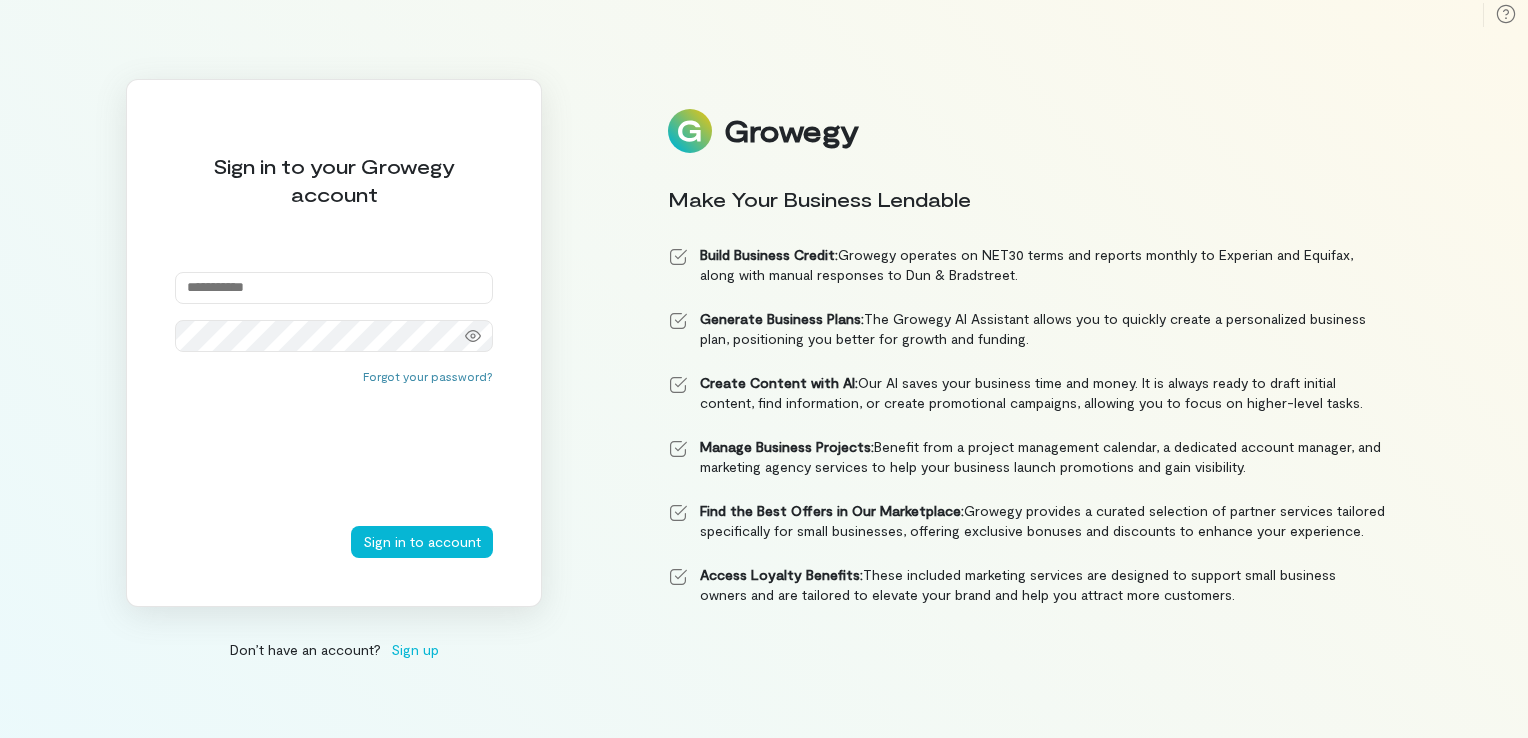 scroll, scrollTop: 0, scrollLeft: 0, axis: both 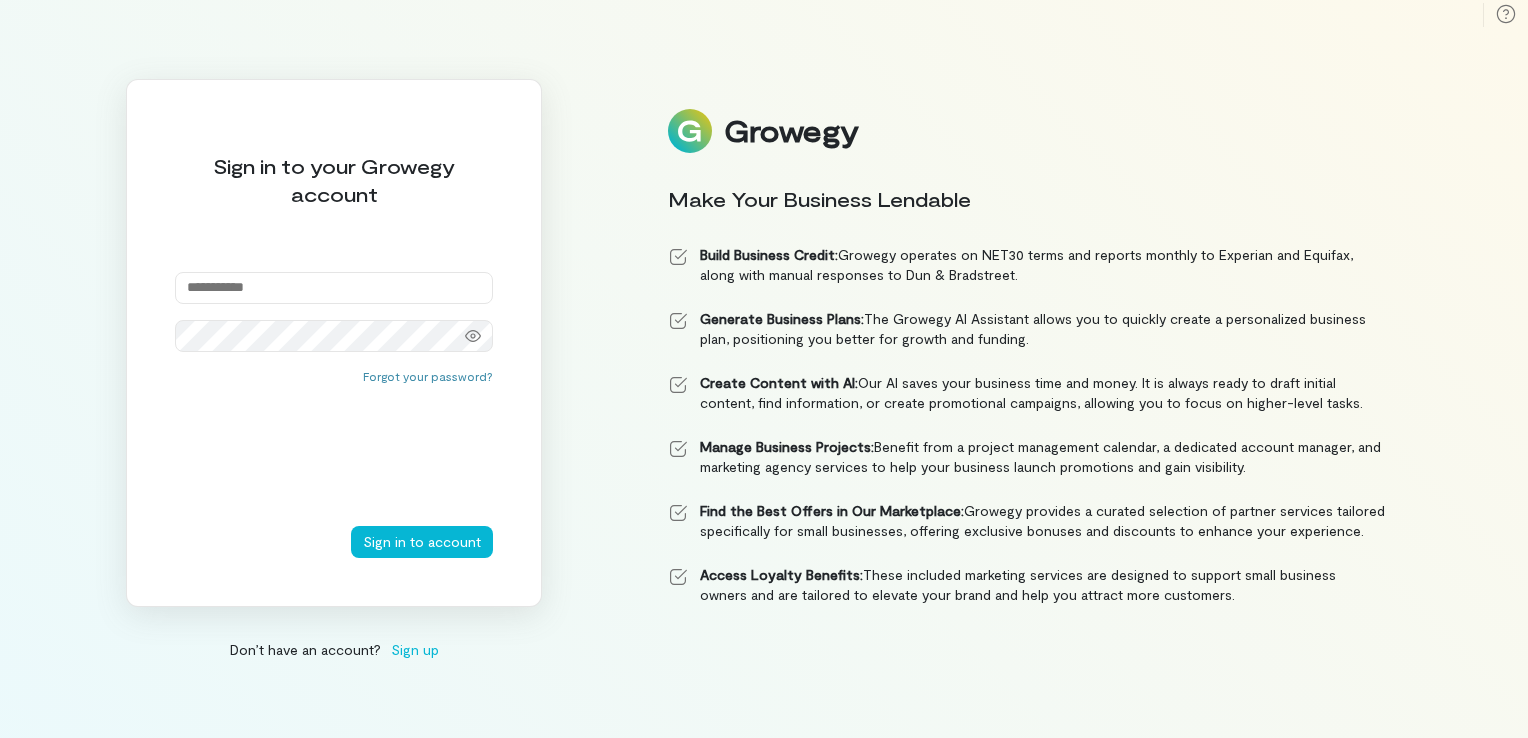 type on "**********" 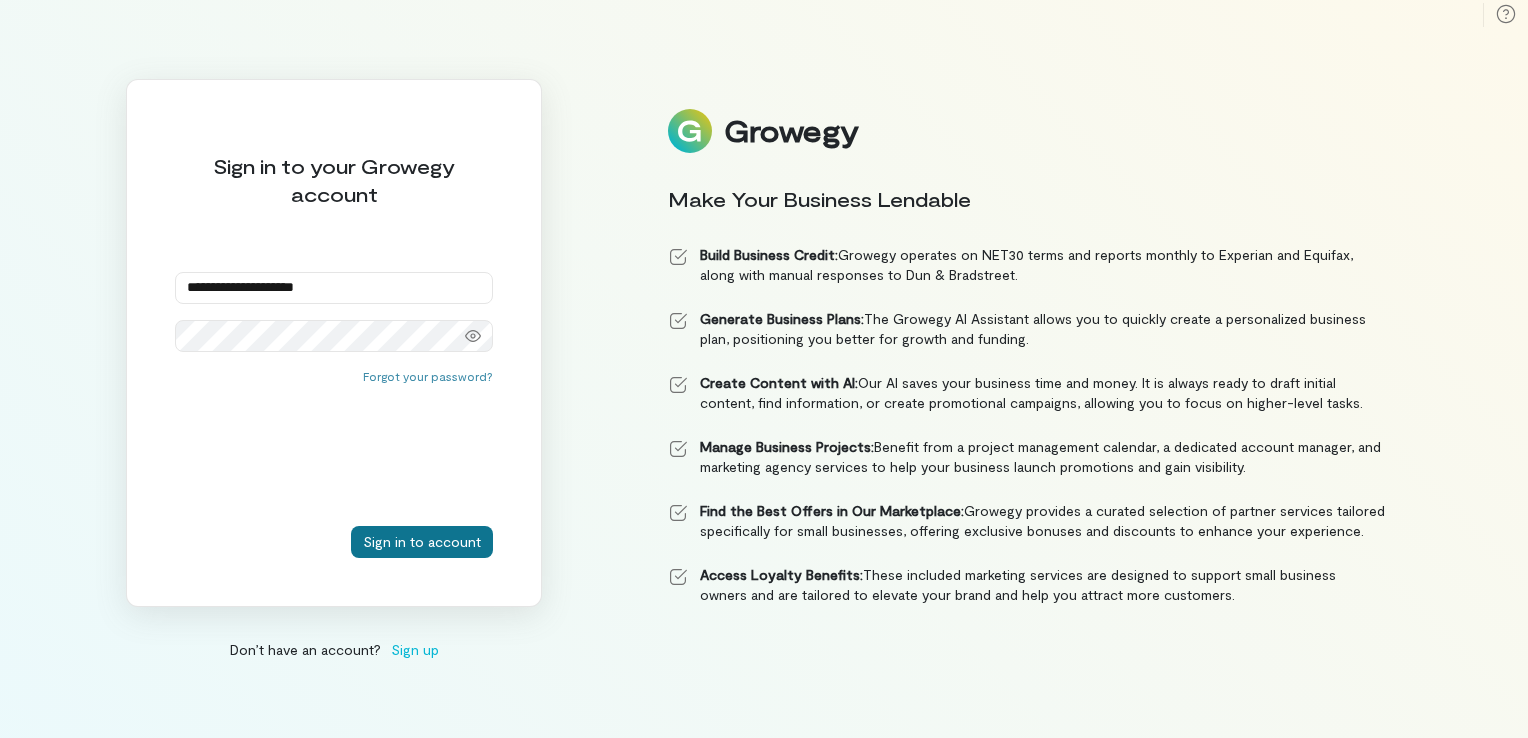 click on "Sign in to account" at bounding box center (422, 542) 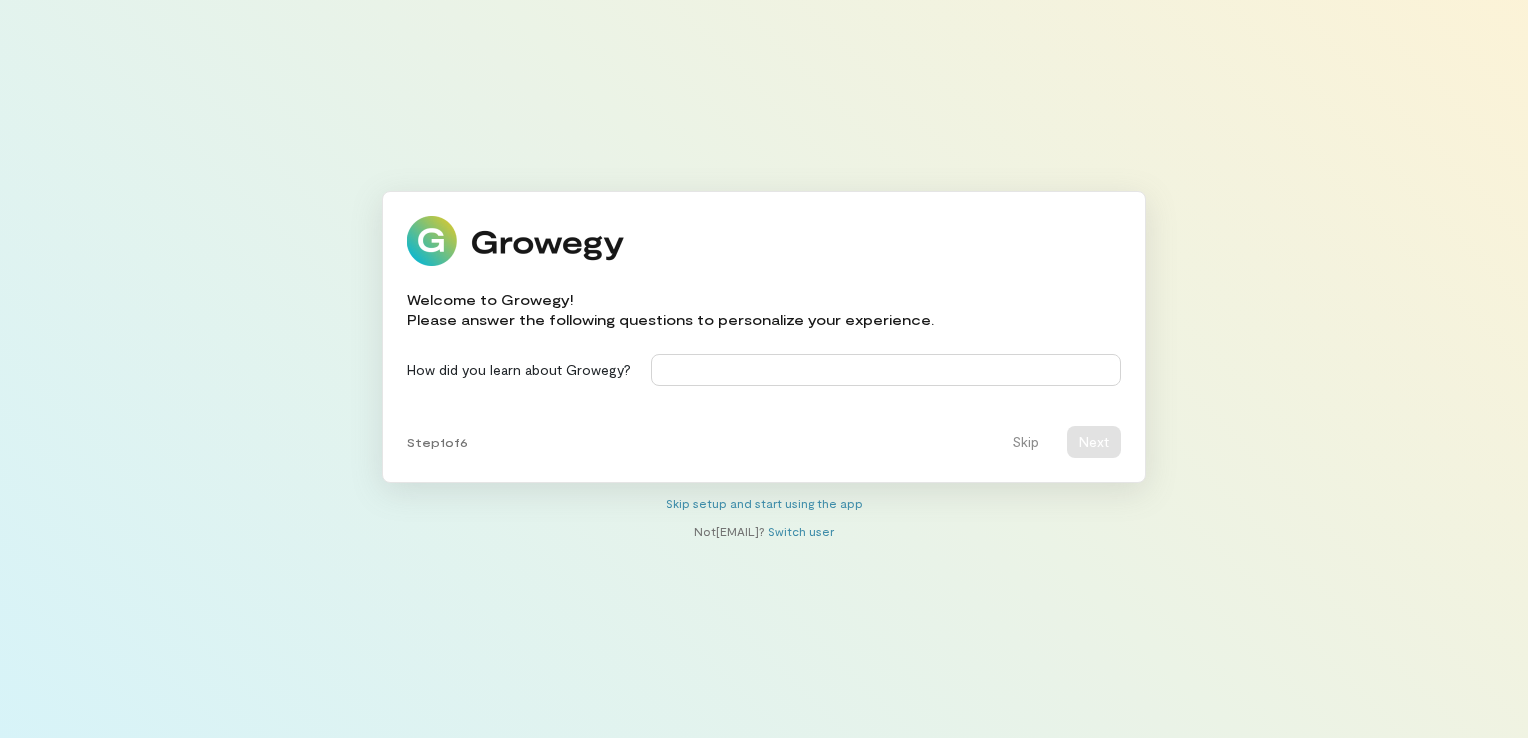 click at bounding box center [886, 370] 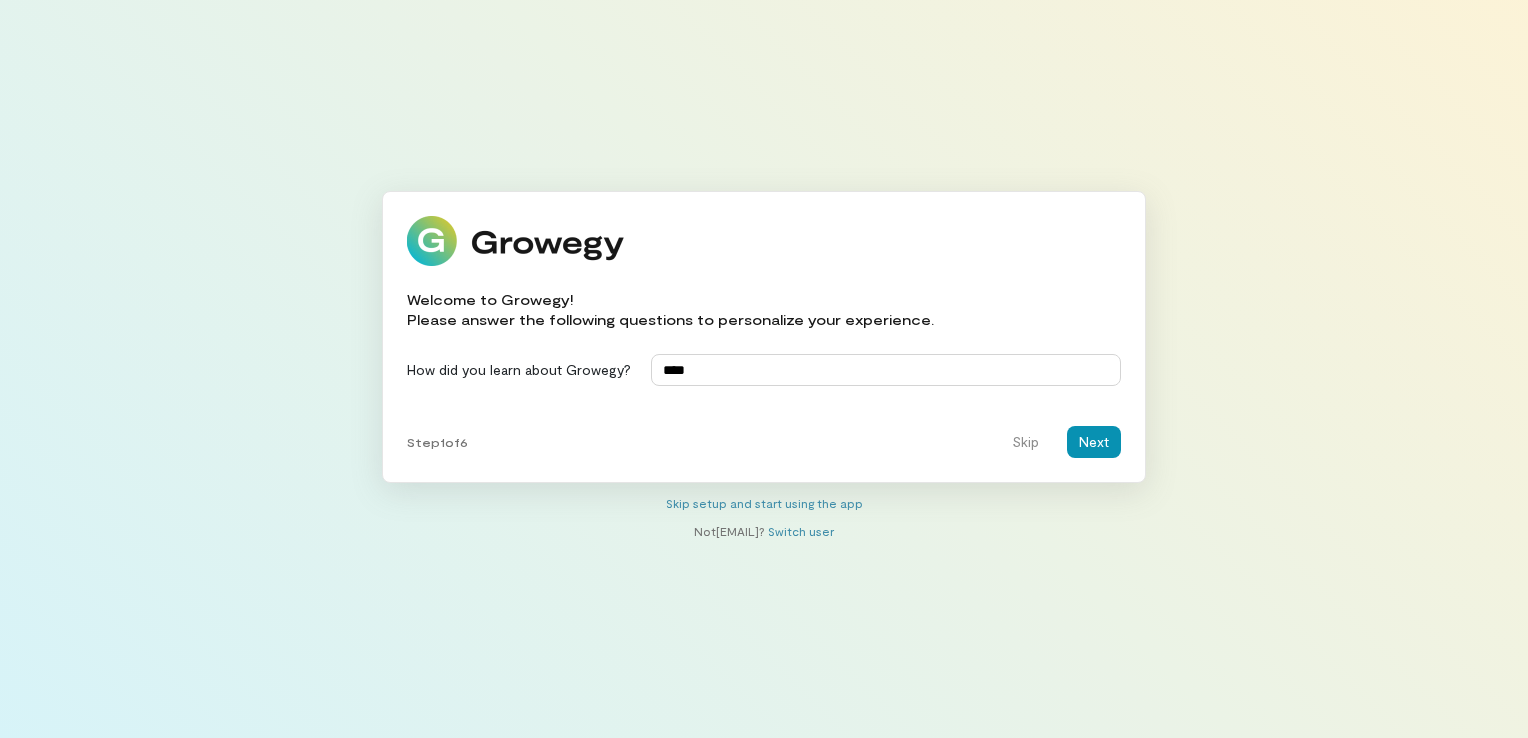 type on "****" 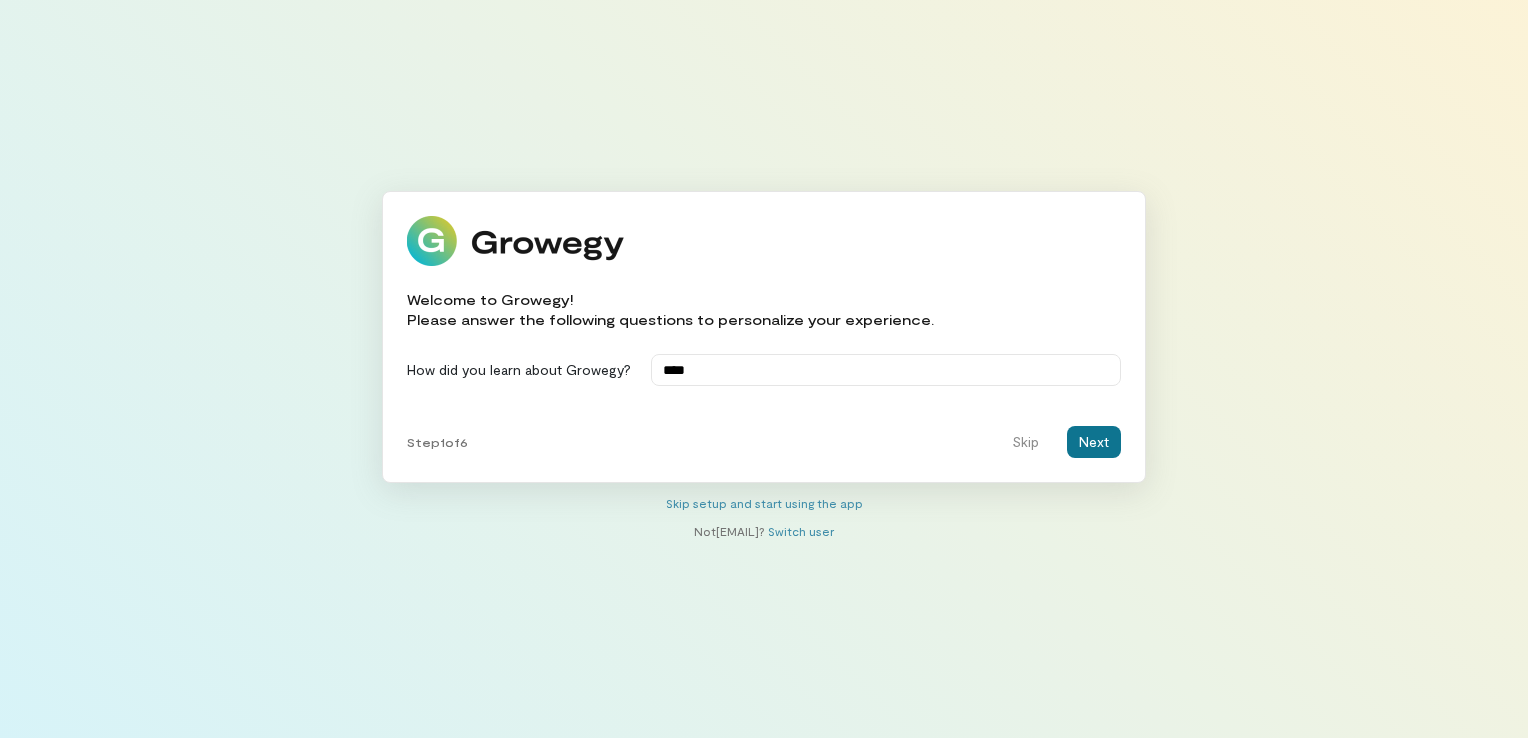 click on "Next" at bounding box center (1094, 442) 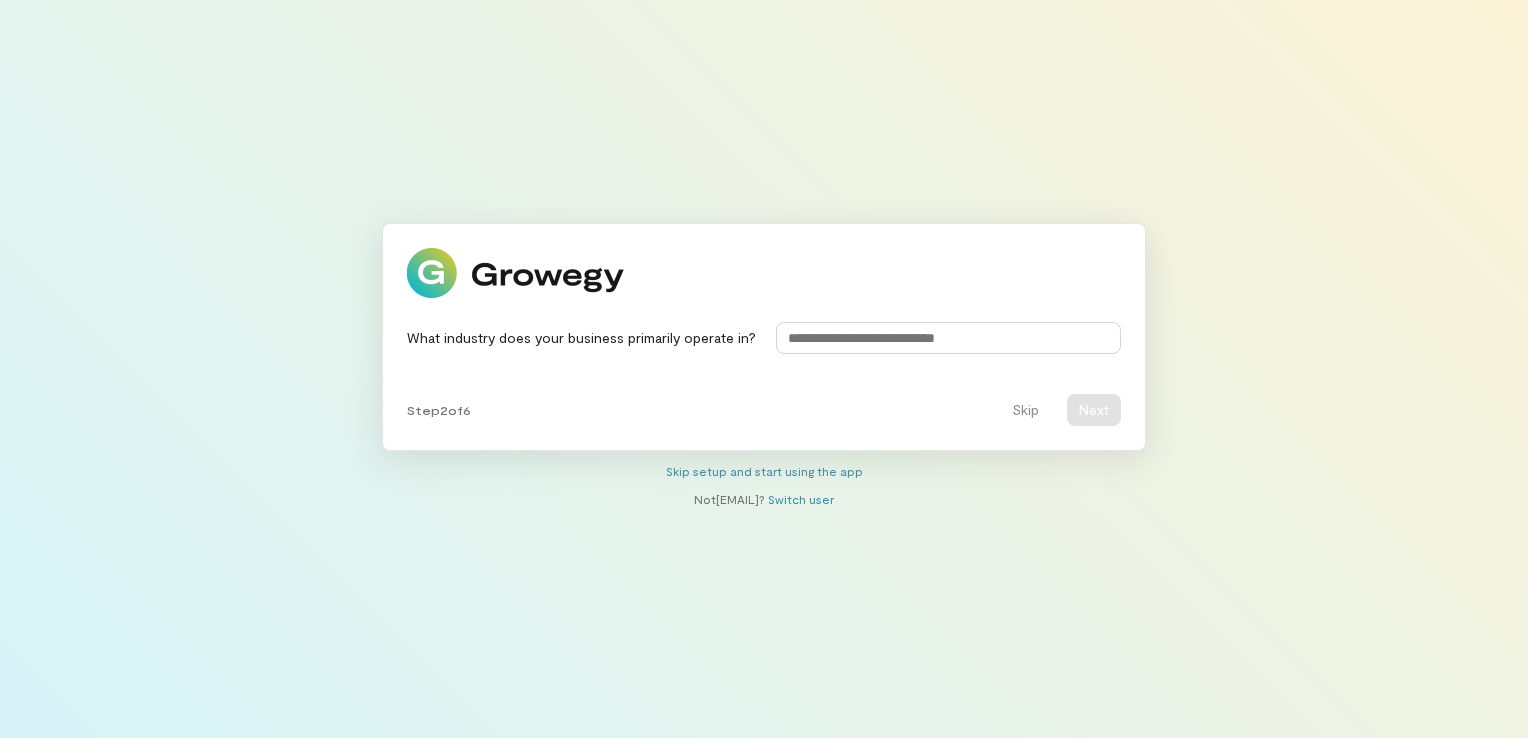 click at bounding box center (948, 338) 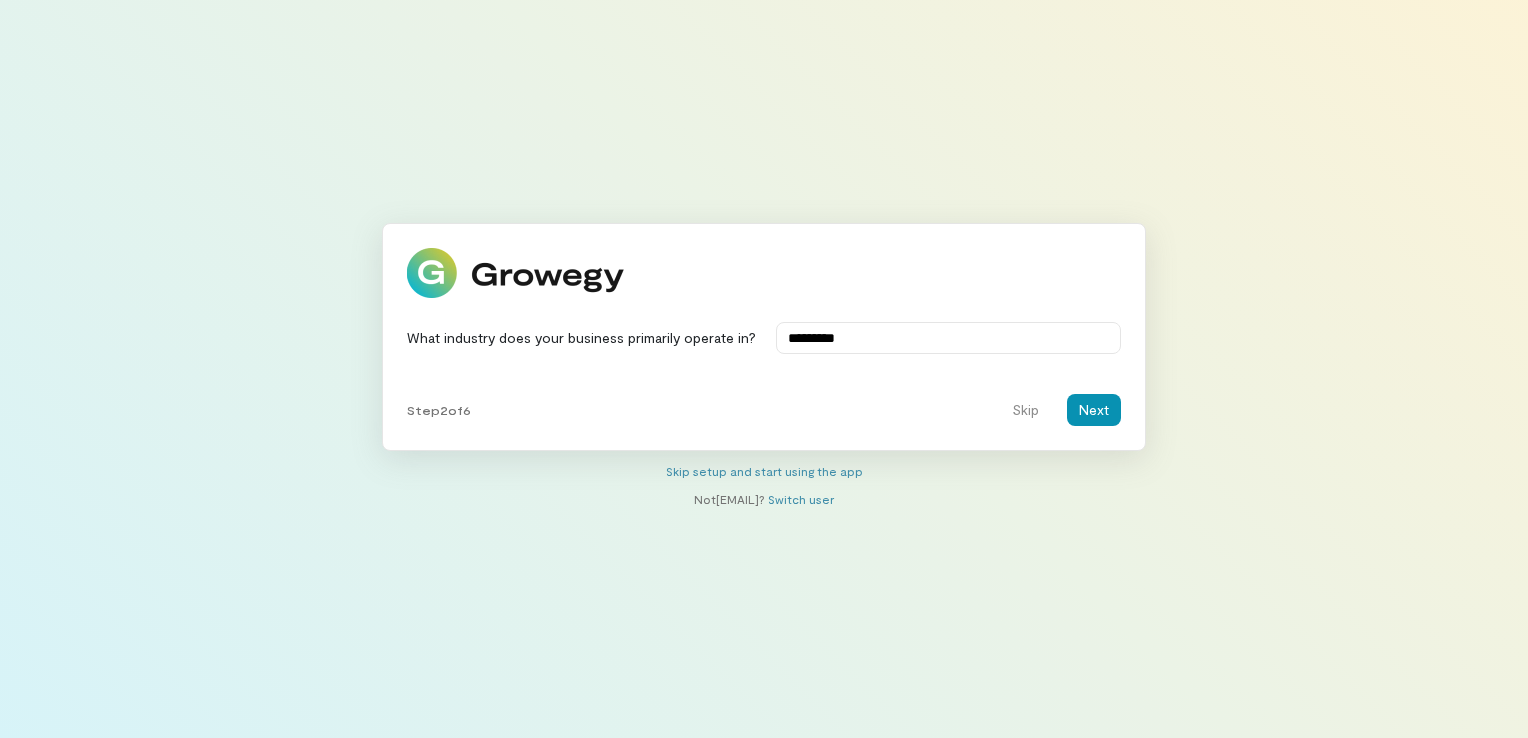 type on "*********" 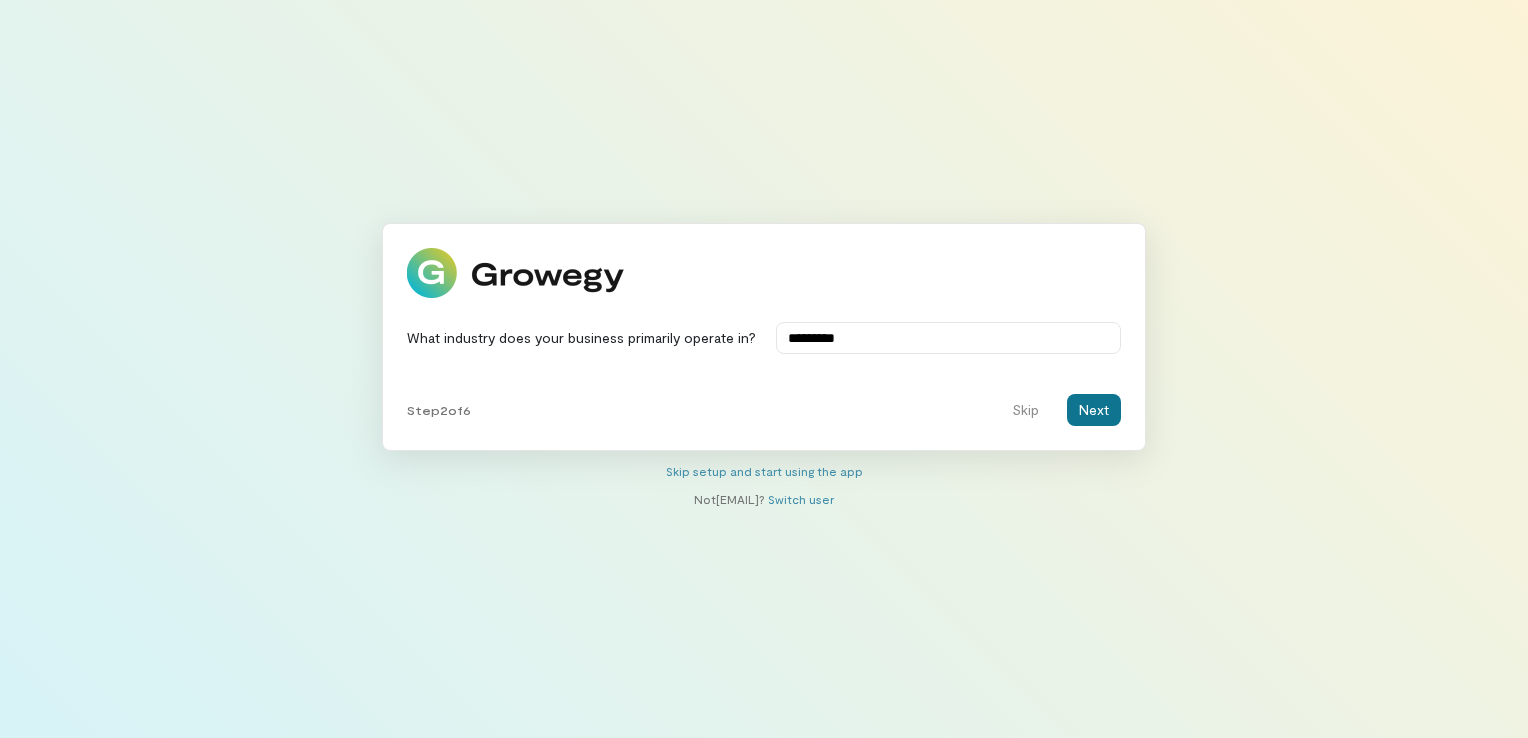 click on "Next" at bounding box center (1094, 410) 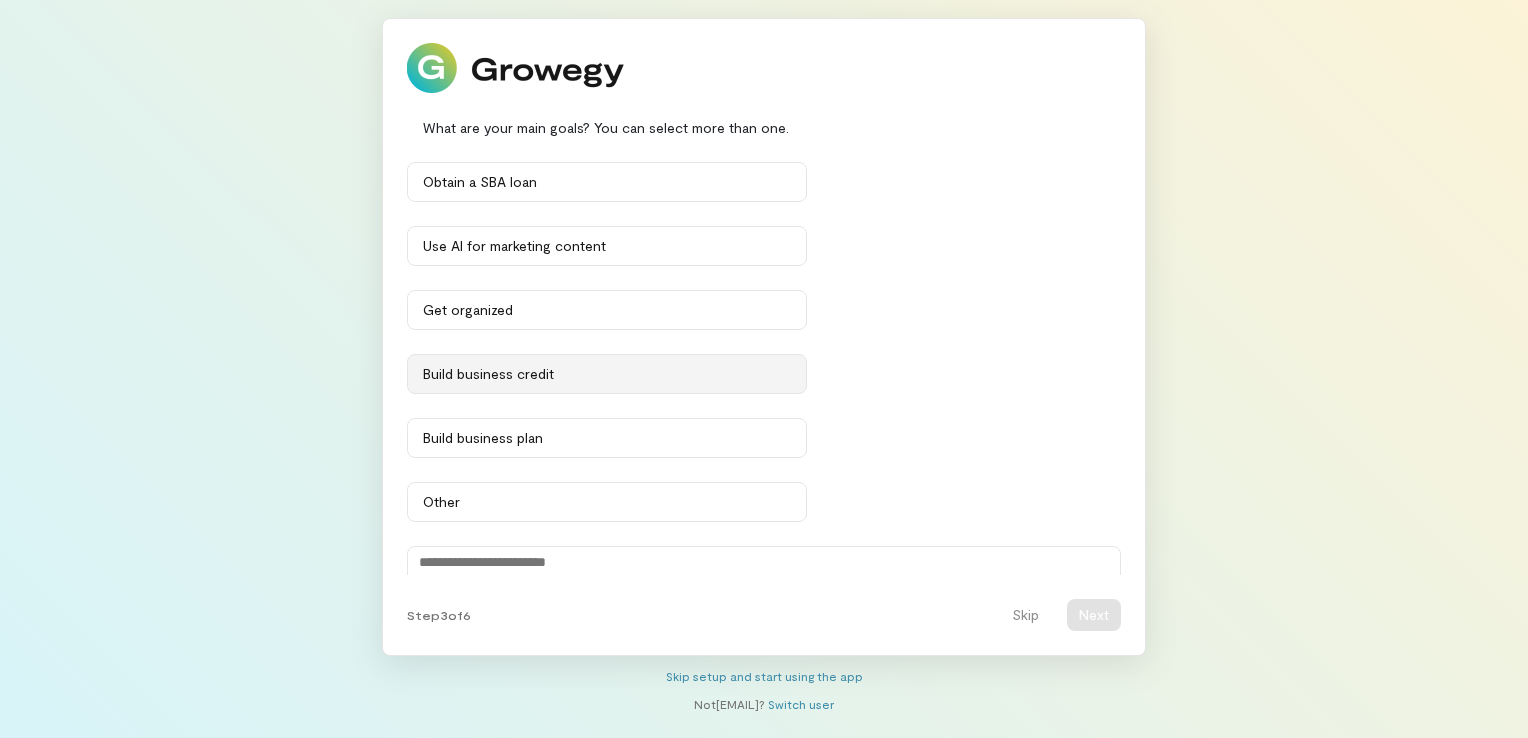 click on "Build business credit" at bounding box center (607, 374) 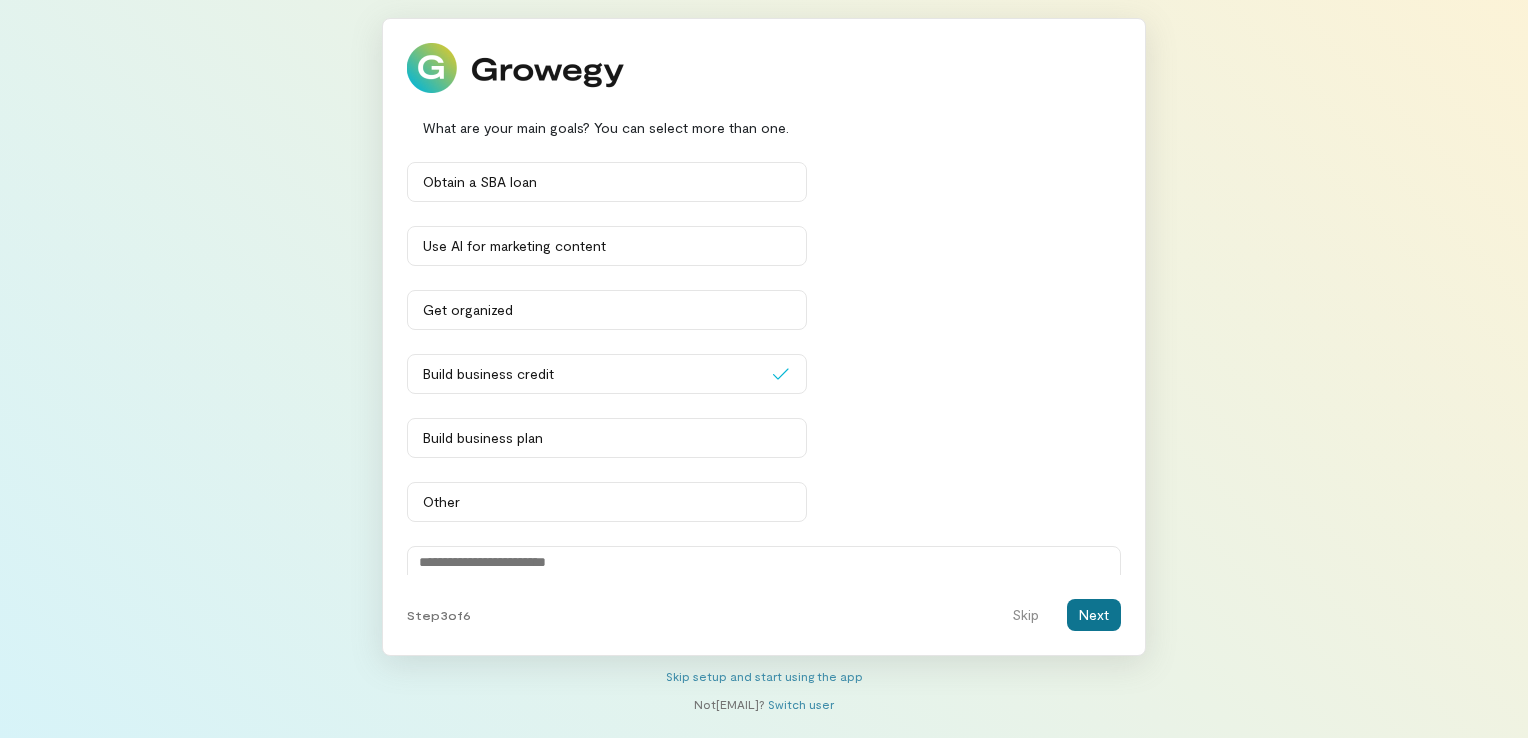 click on "Next" at bounding box center (1094, 615) 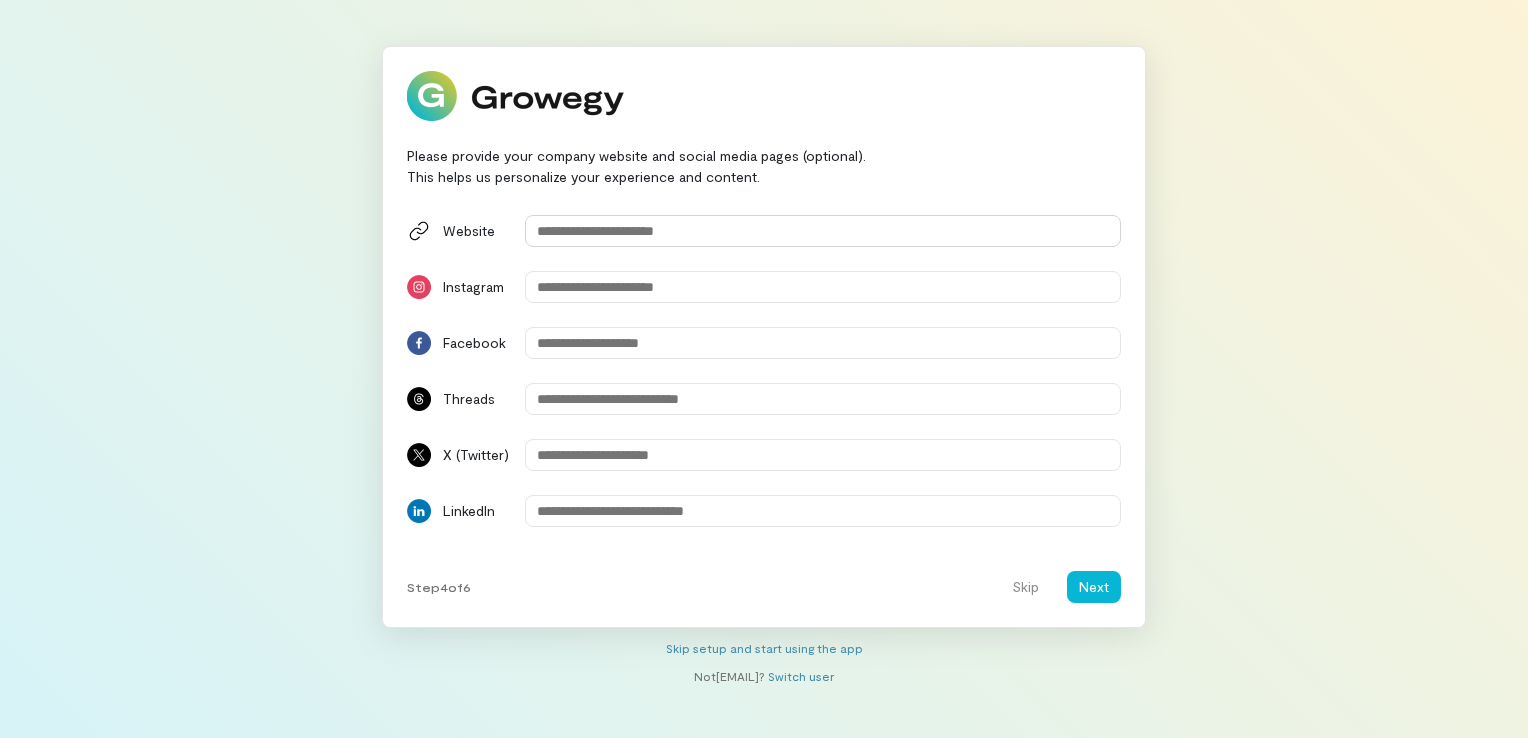 click at bounding box center (823, 231) 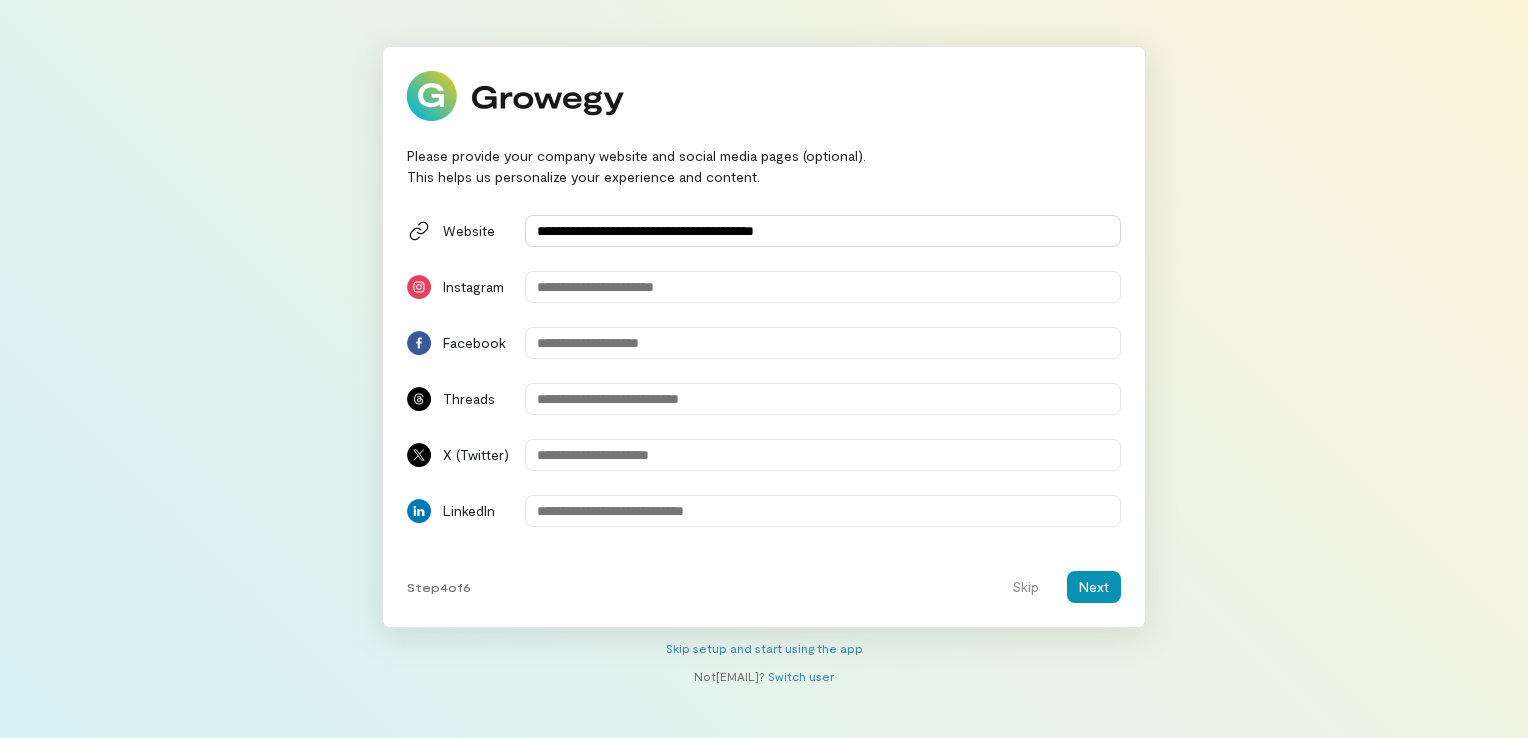 type on "**********" 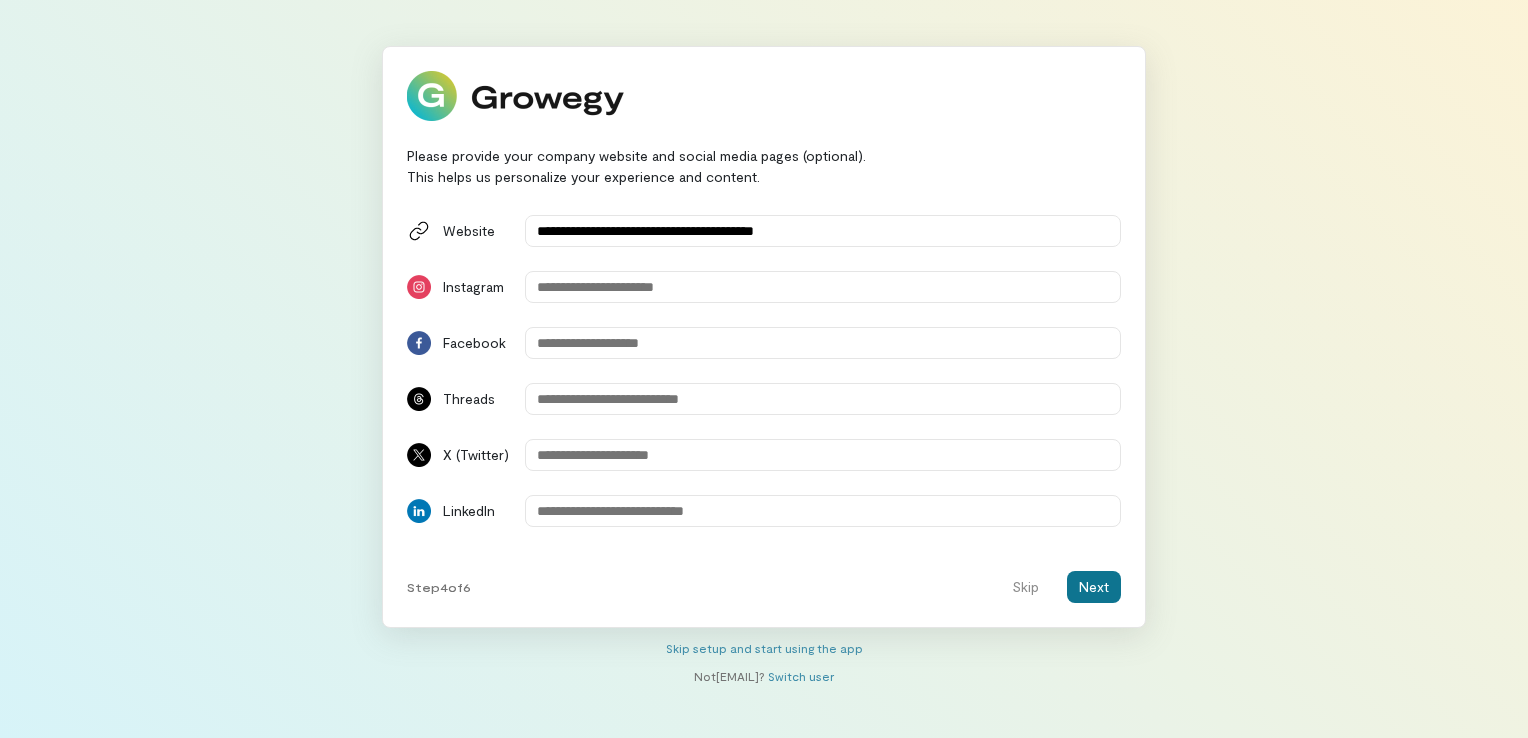 click on "Next" at bounding box center (1094, 587) 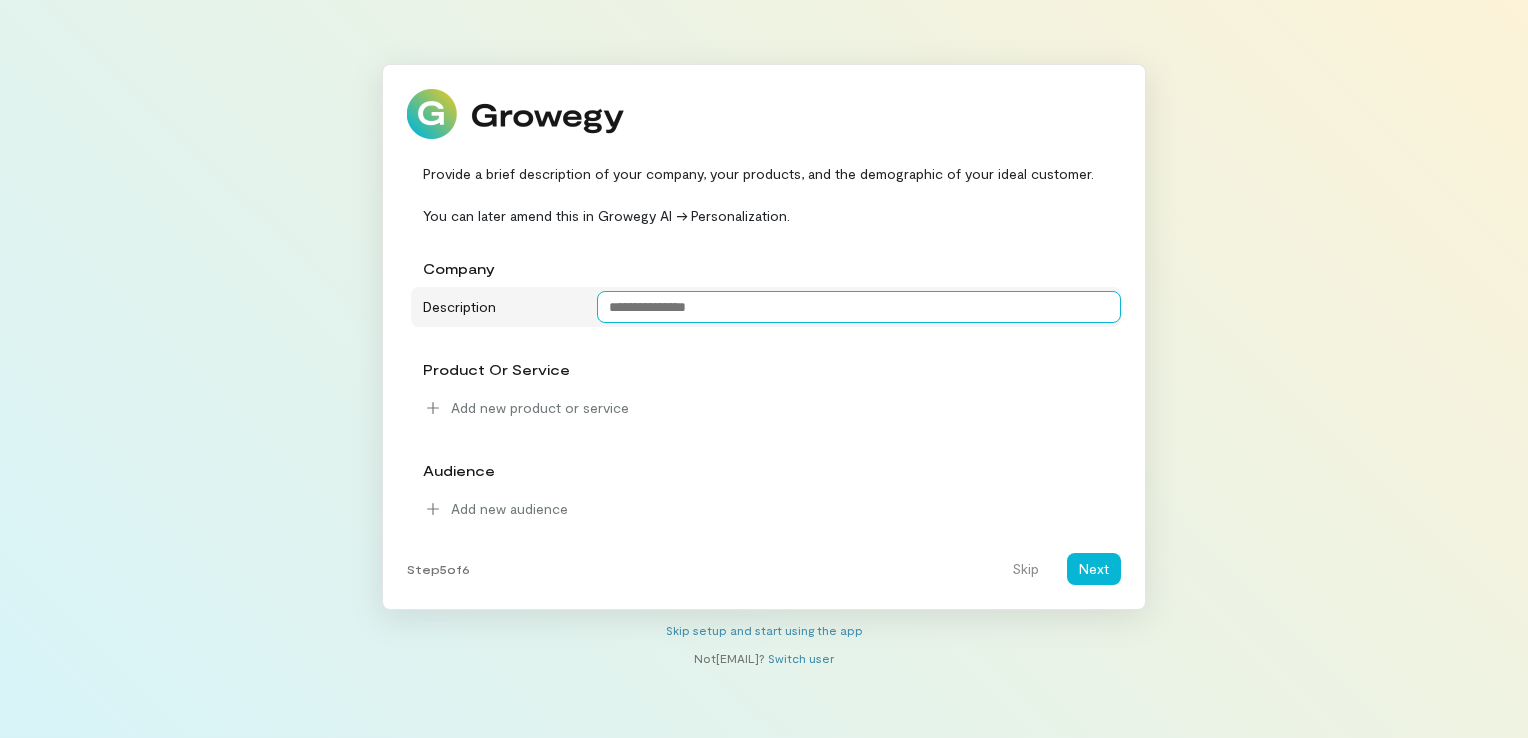 click at bounding box center (859, 307) 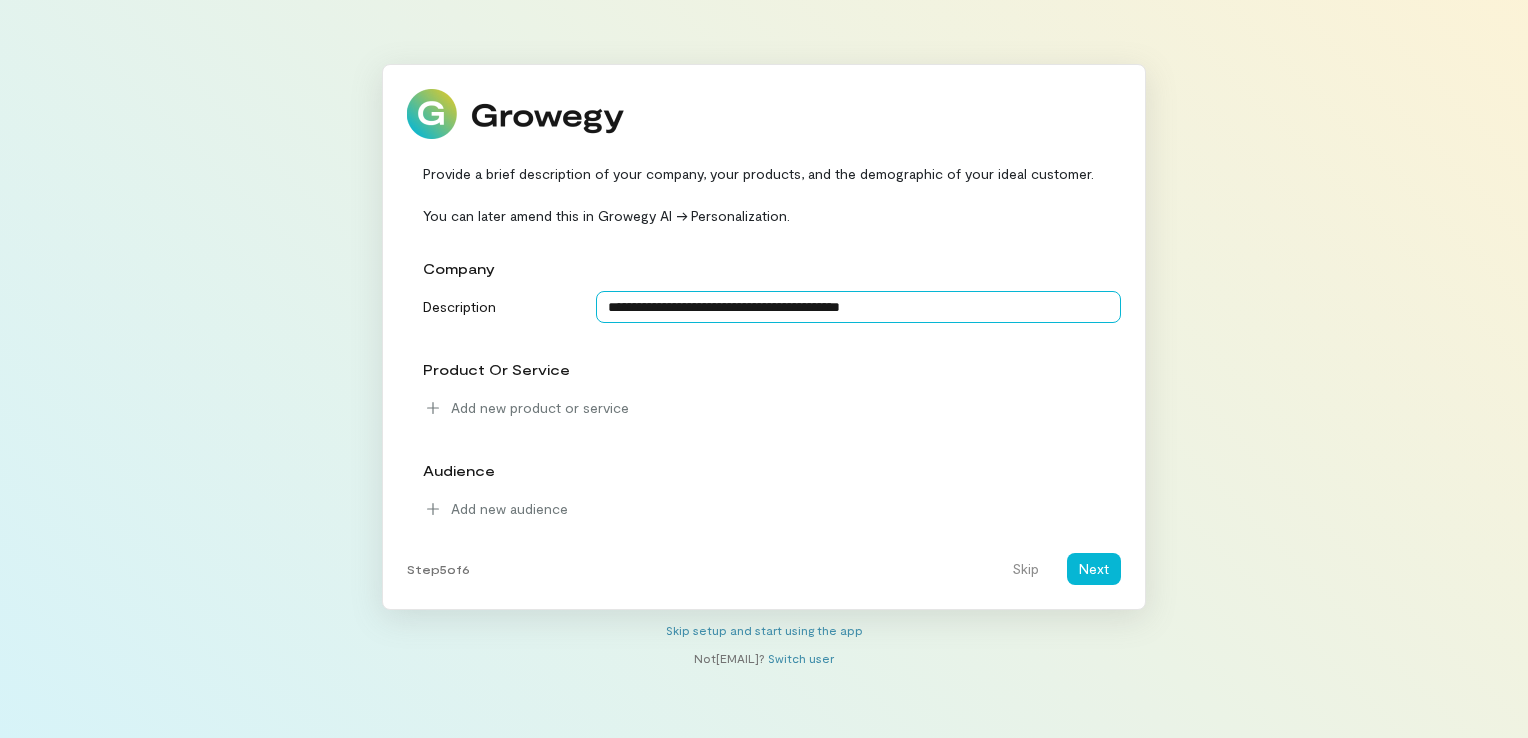 type on "**********" 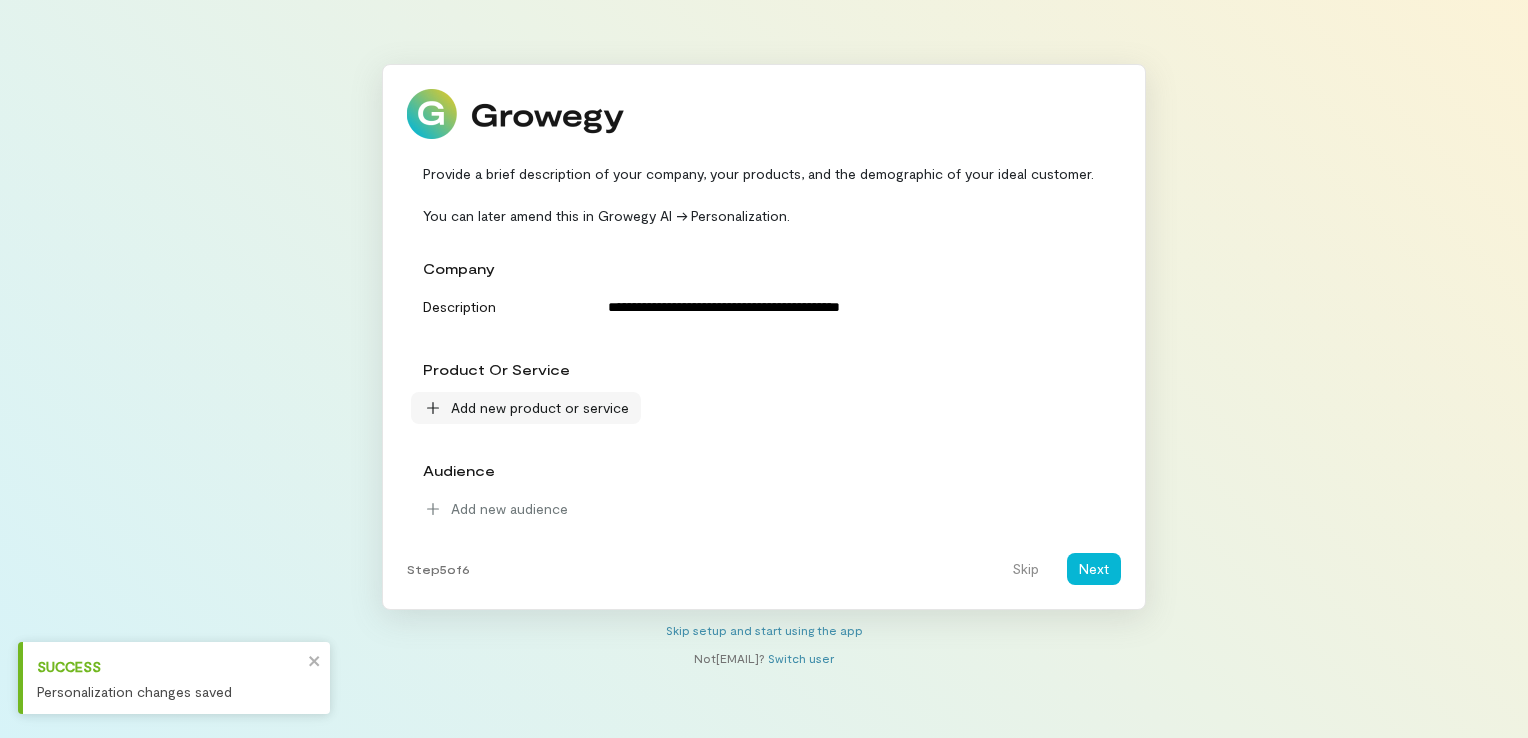 click on "Add new product or service" at bounding box center [540, 408] 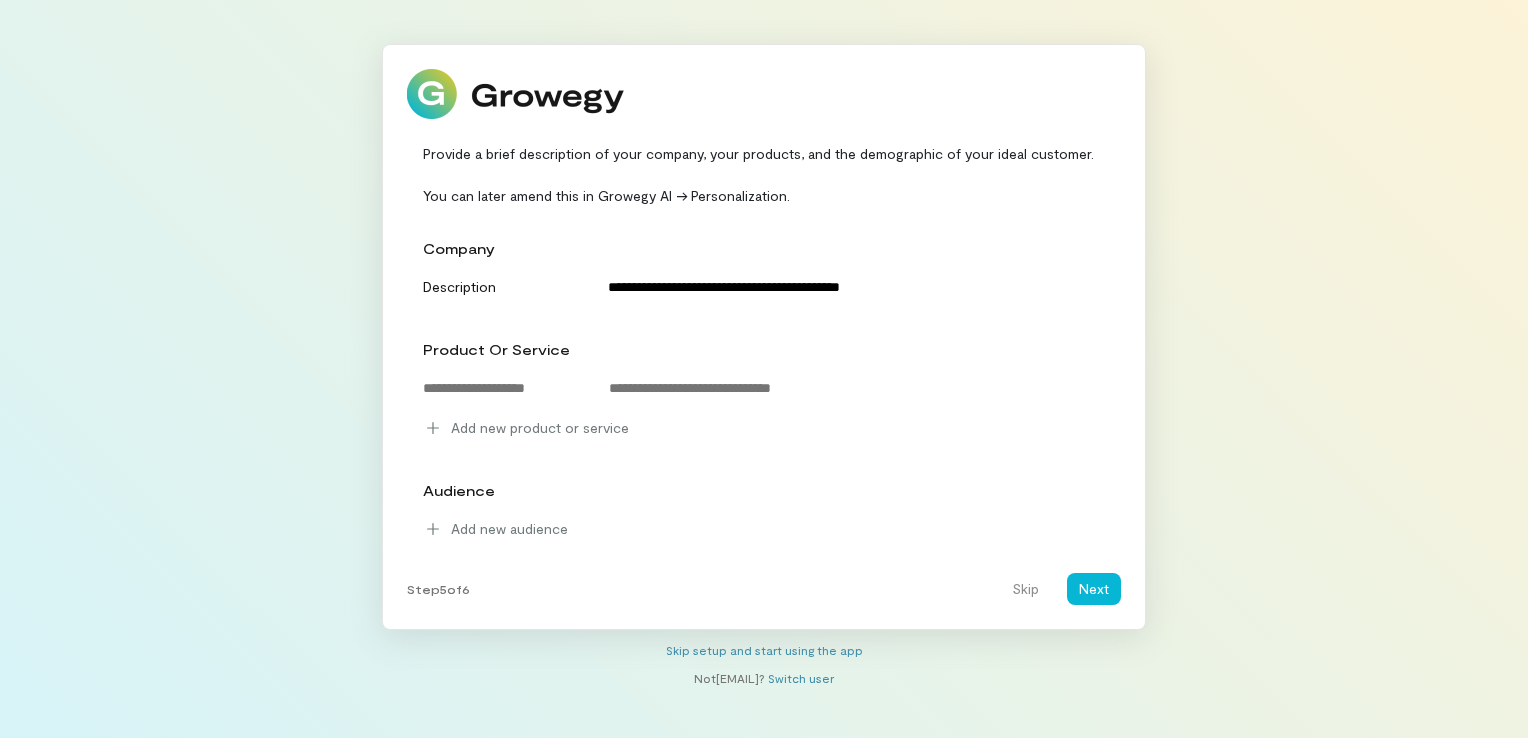 click on "**********" at bounding box center (764, 389) 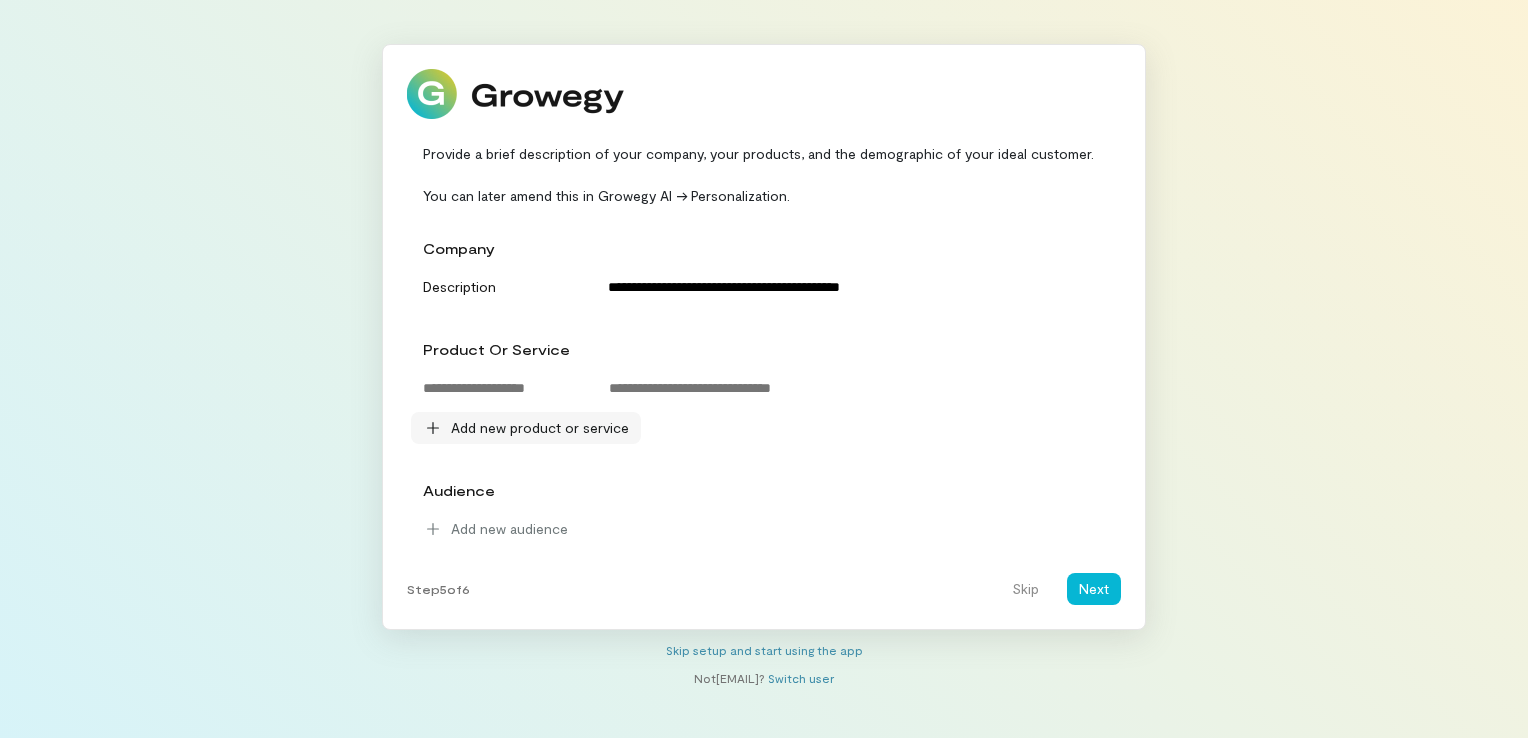 click on "Add new product or service" at bounding box center (540, 428) 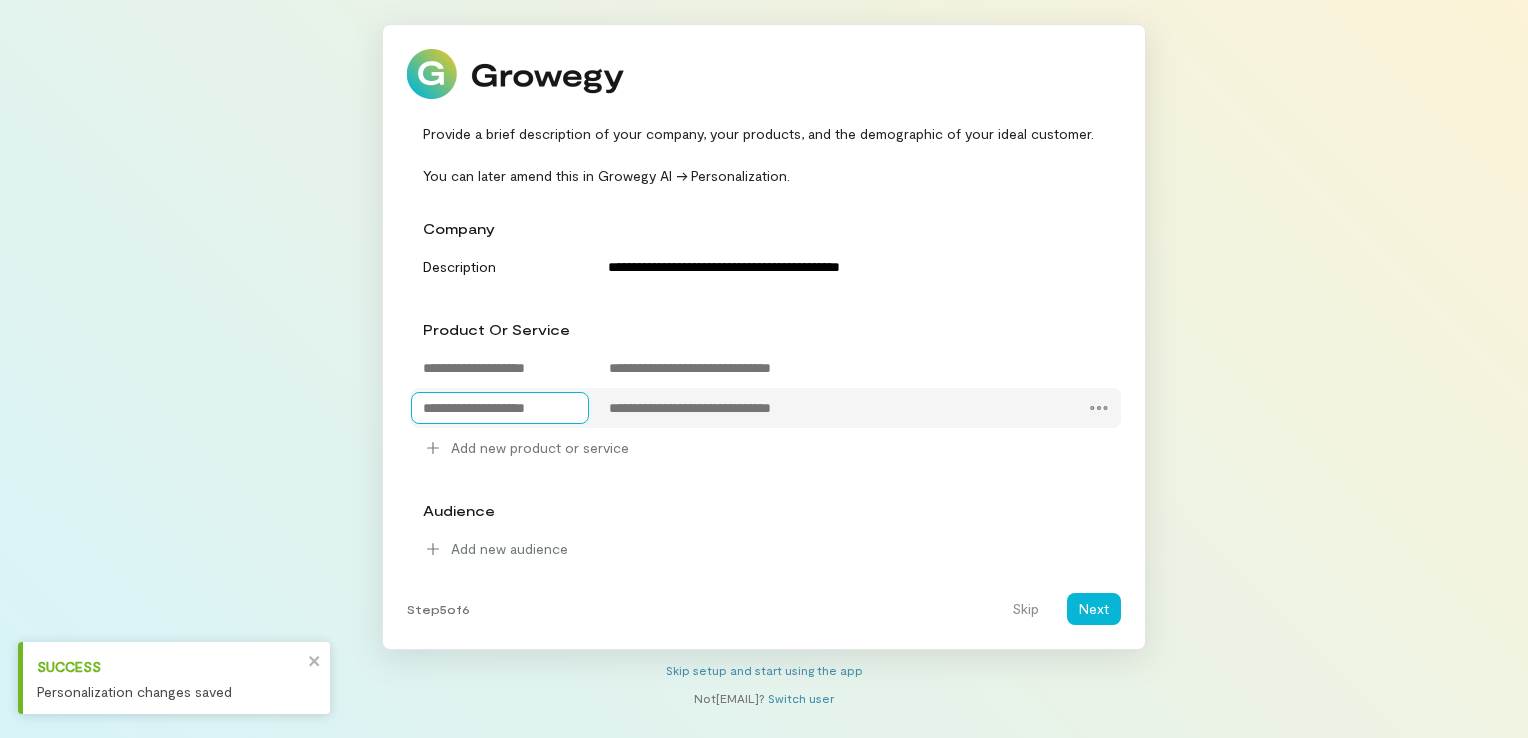 click at bounding box center [500, 408] 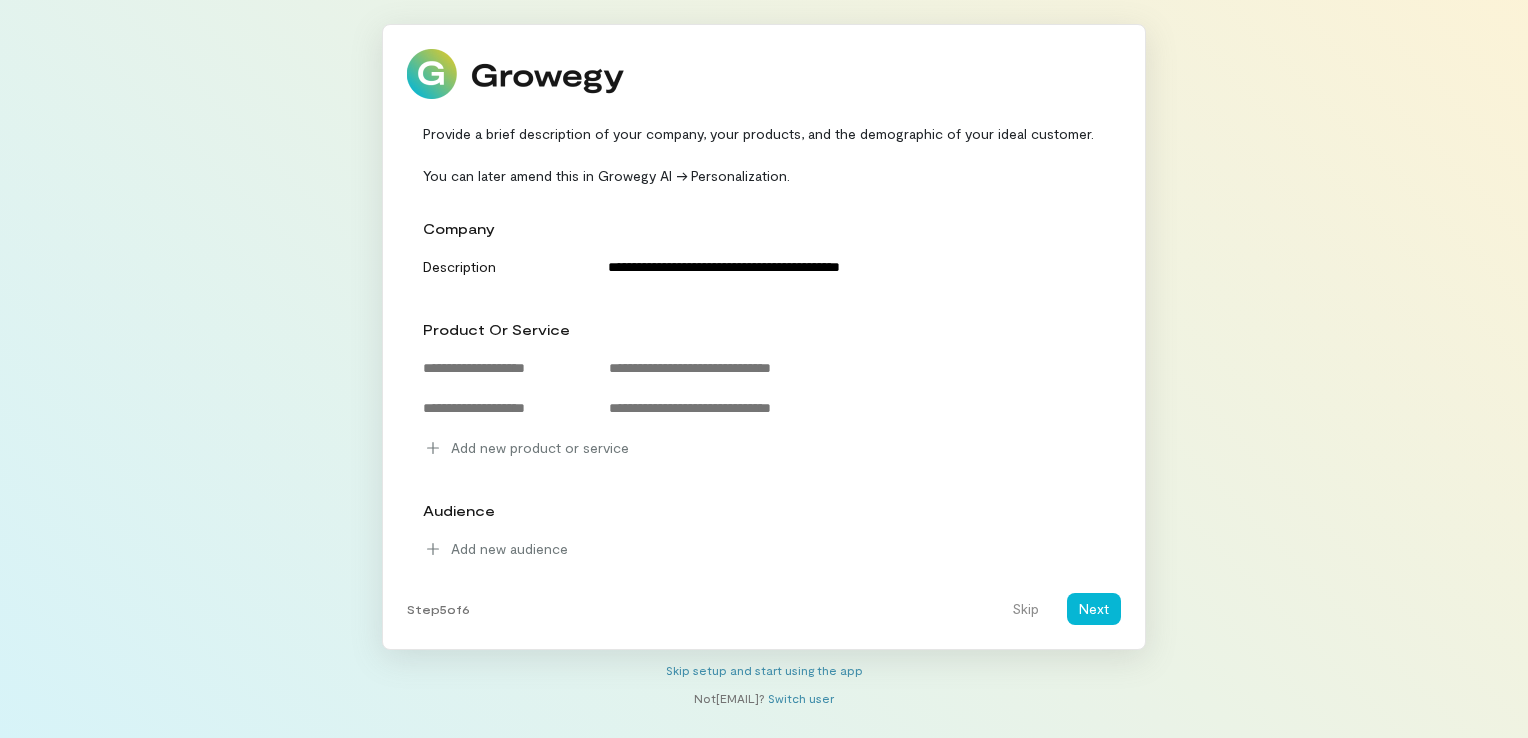 click on "**********" at bounding box center (764, 374) 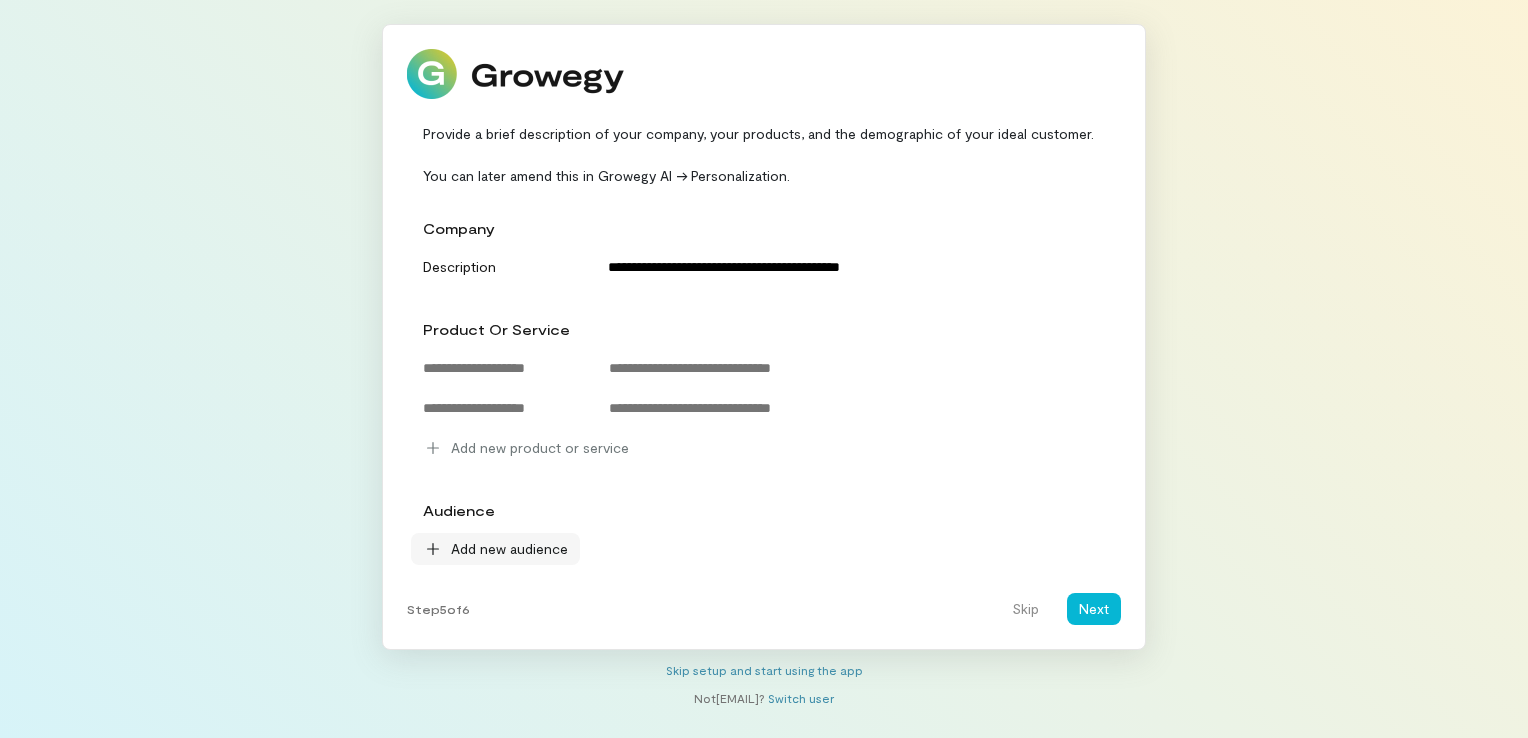 click on "Add new audience" at bounding box center [495, 549] 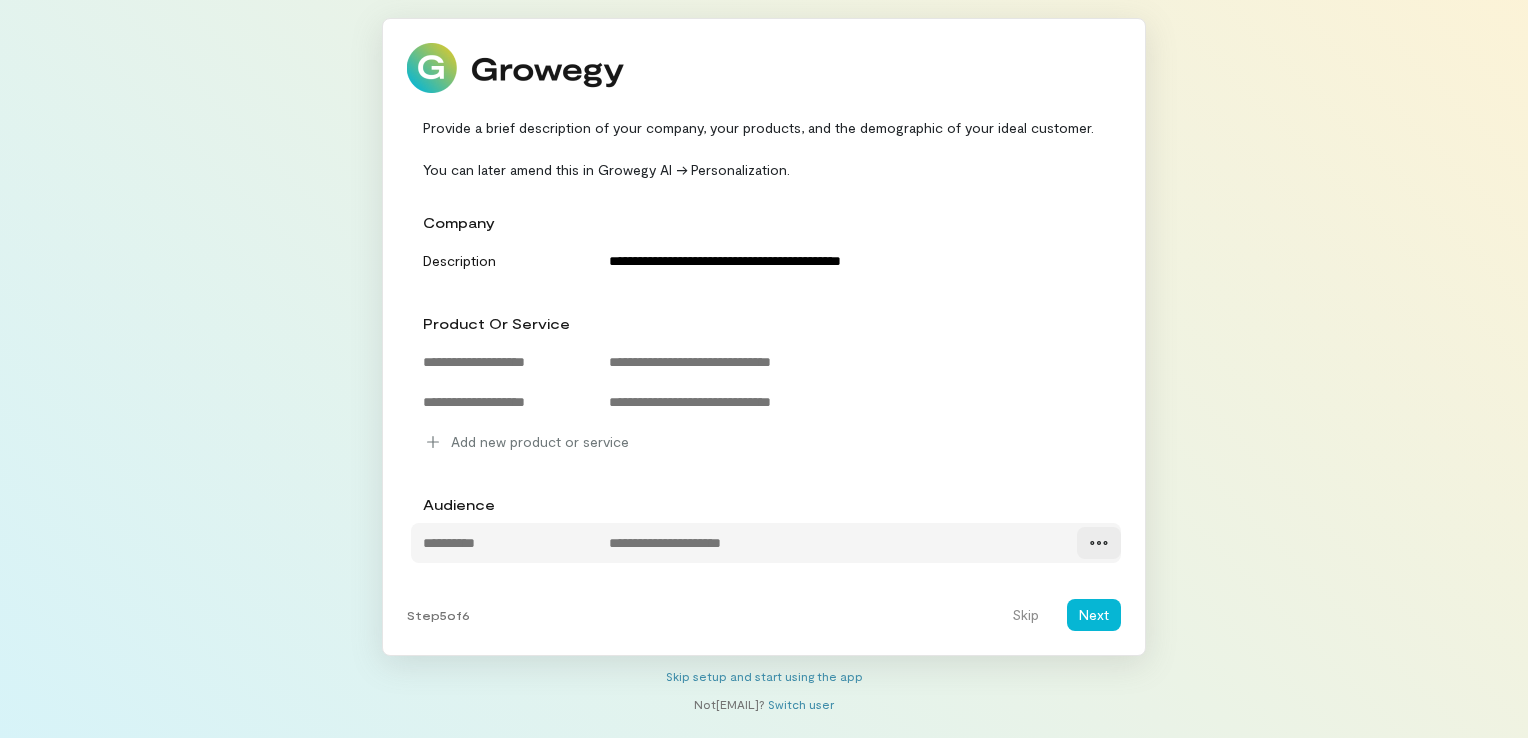 click 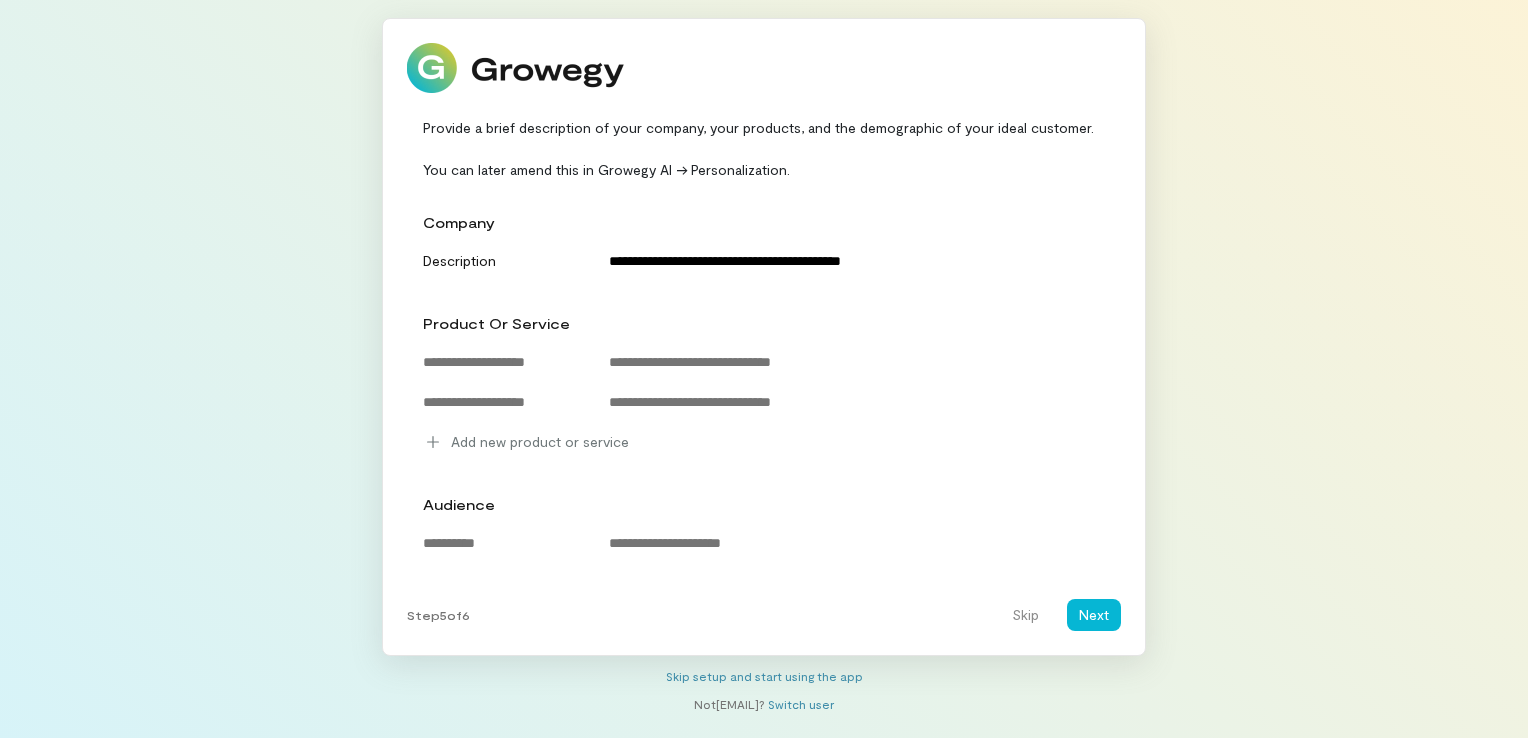 click on "**********" at bounding box center [764, 373] 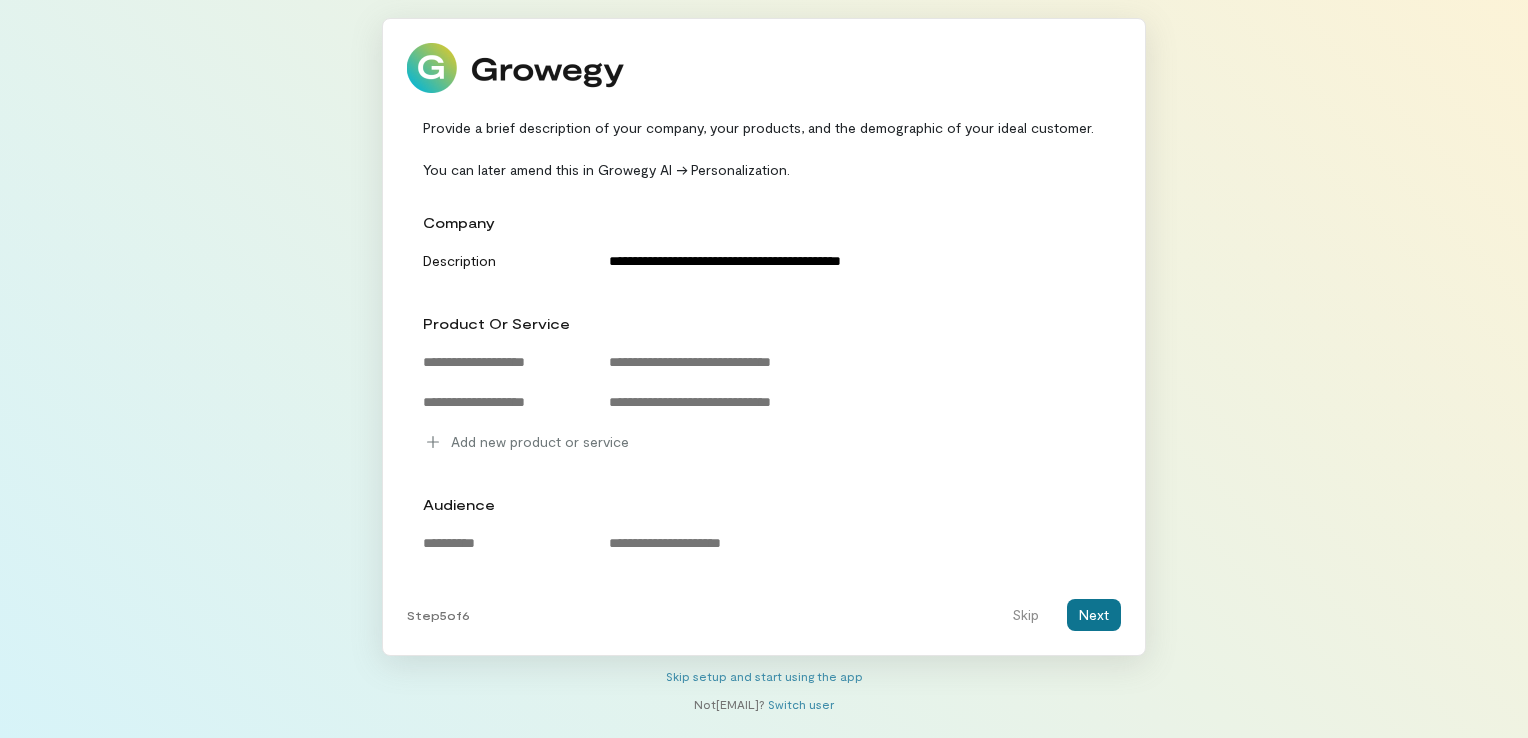 click on "Next" at bounding box center [1094, 615] 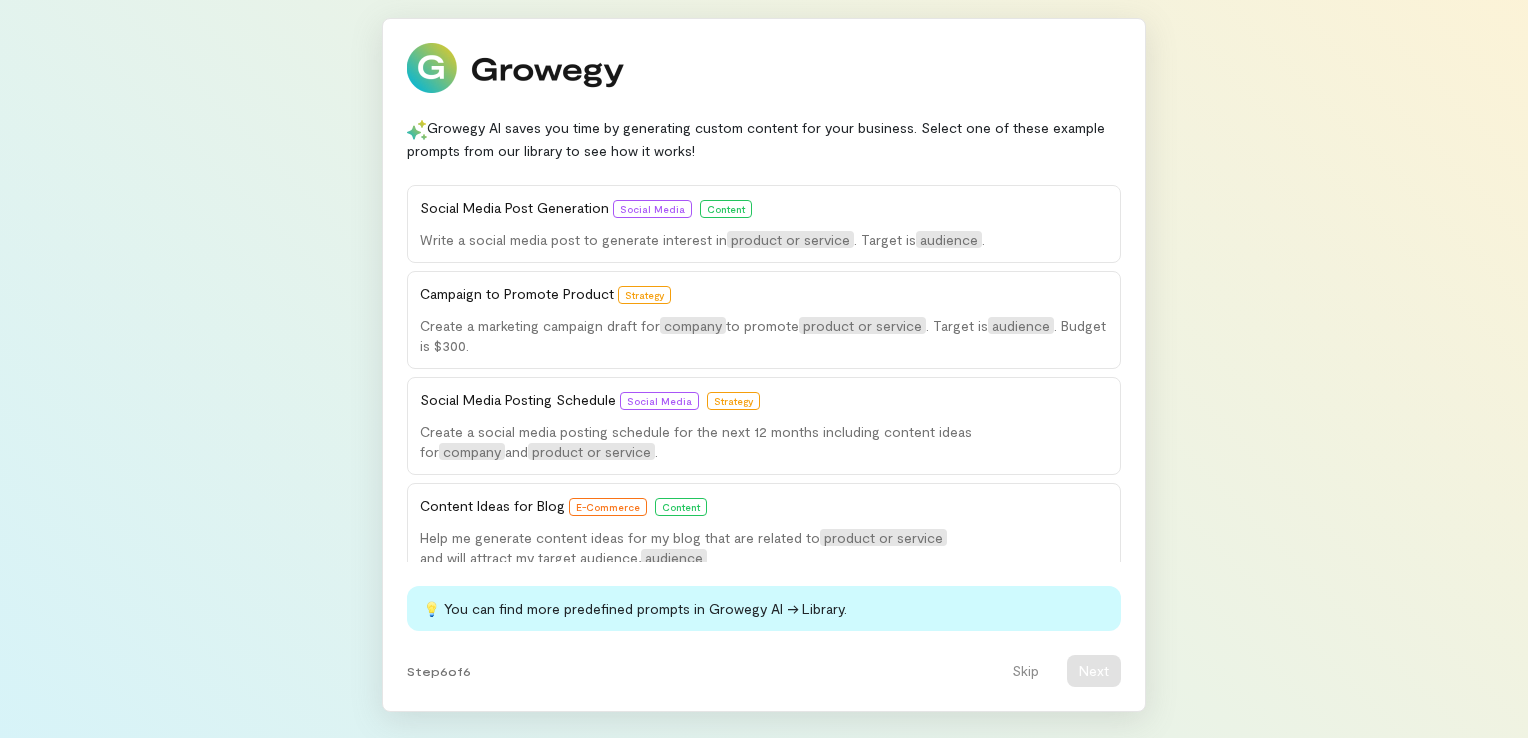click on "Step  6  of  6 Skip Next" at bounding box center [764, 671] 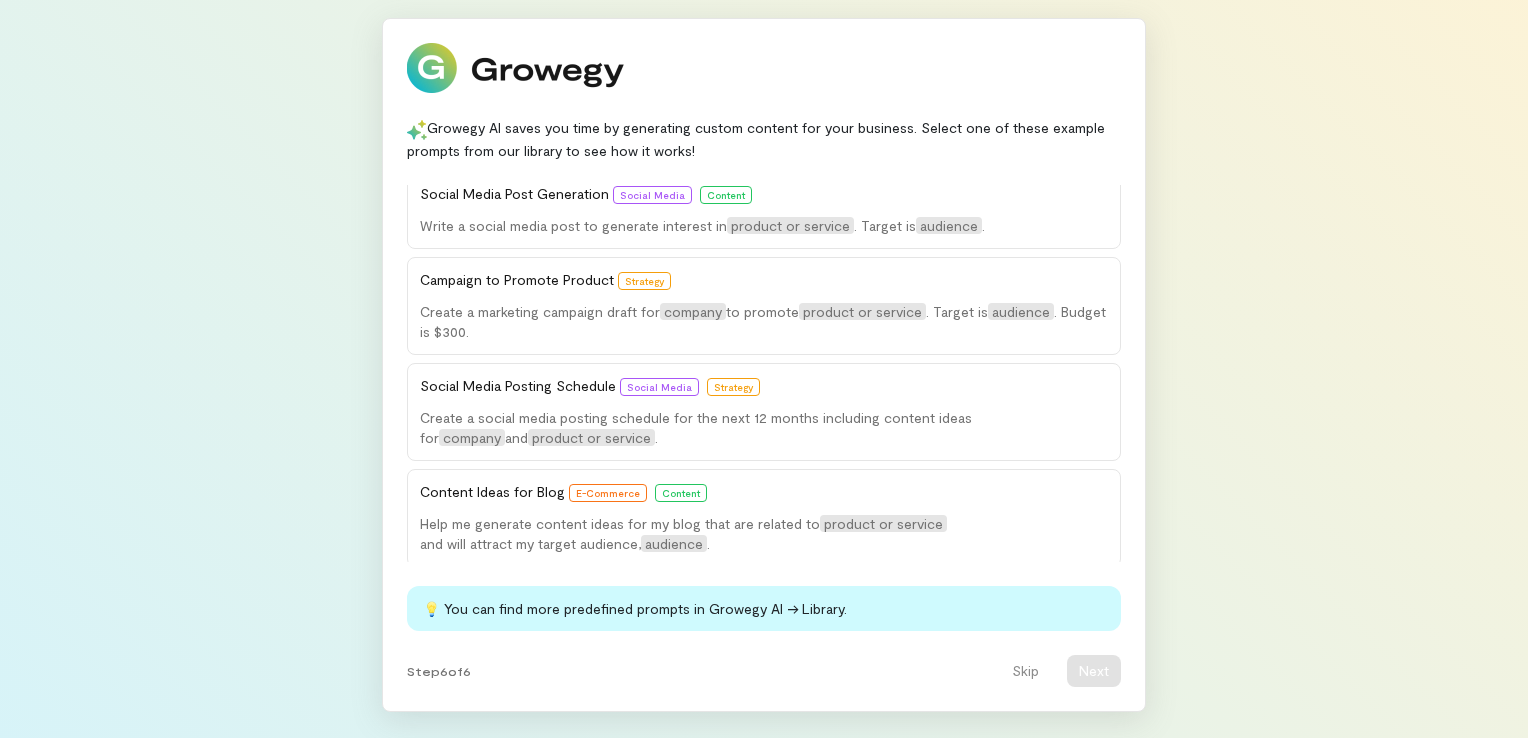 scroll, scrollTop: 18, scrollLeft: 0, axis: vertical 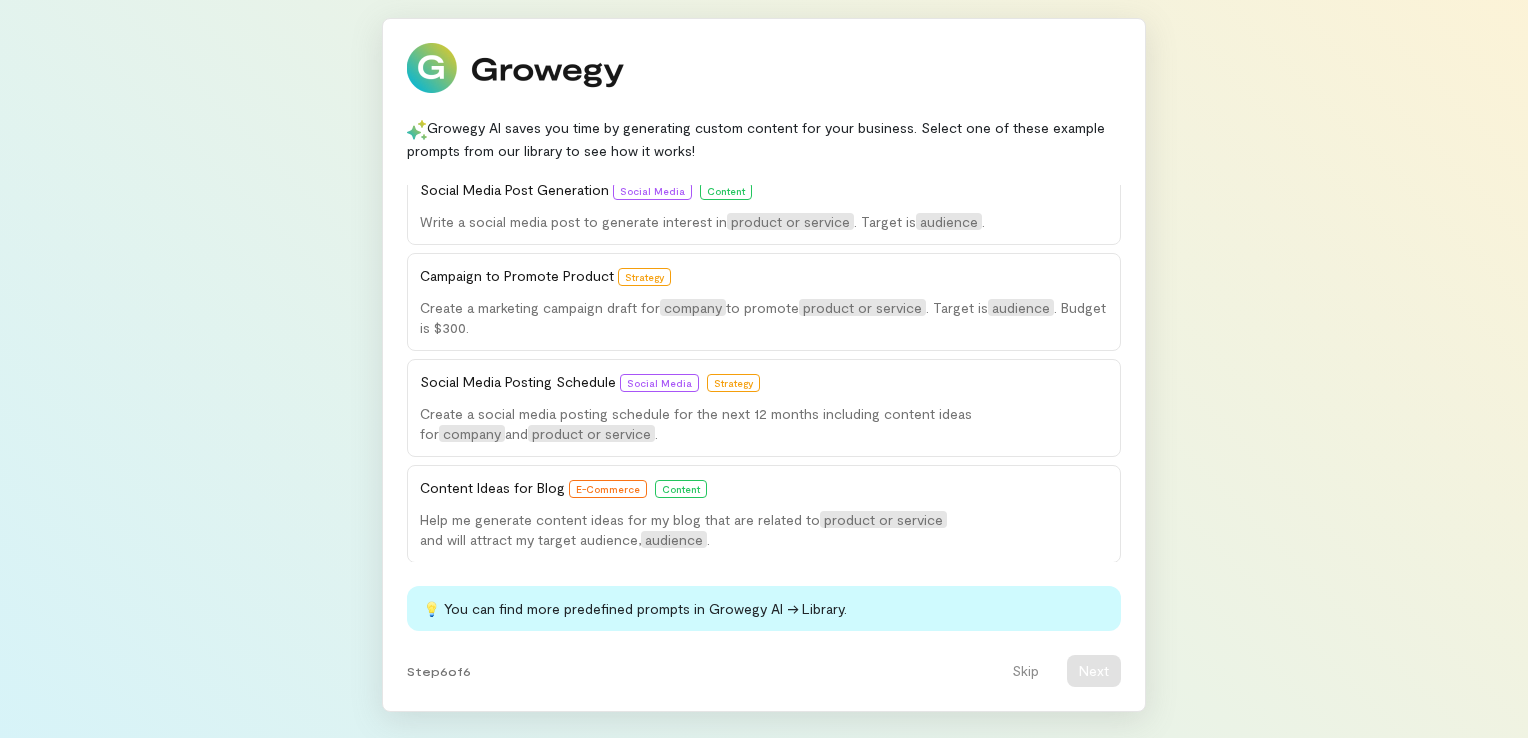 click on "💡 You can find more predefined prompts in Growegy   AI   →   Library." at bounding box center [764, 608] 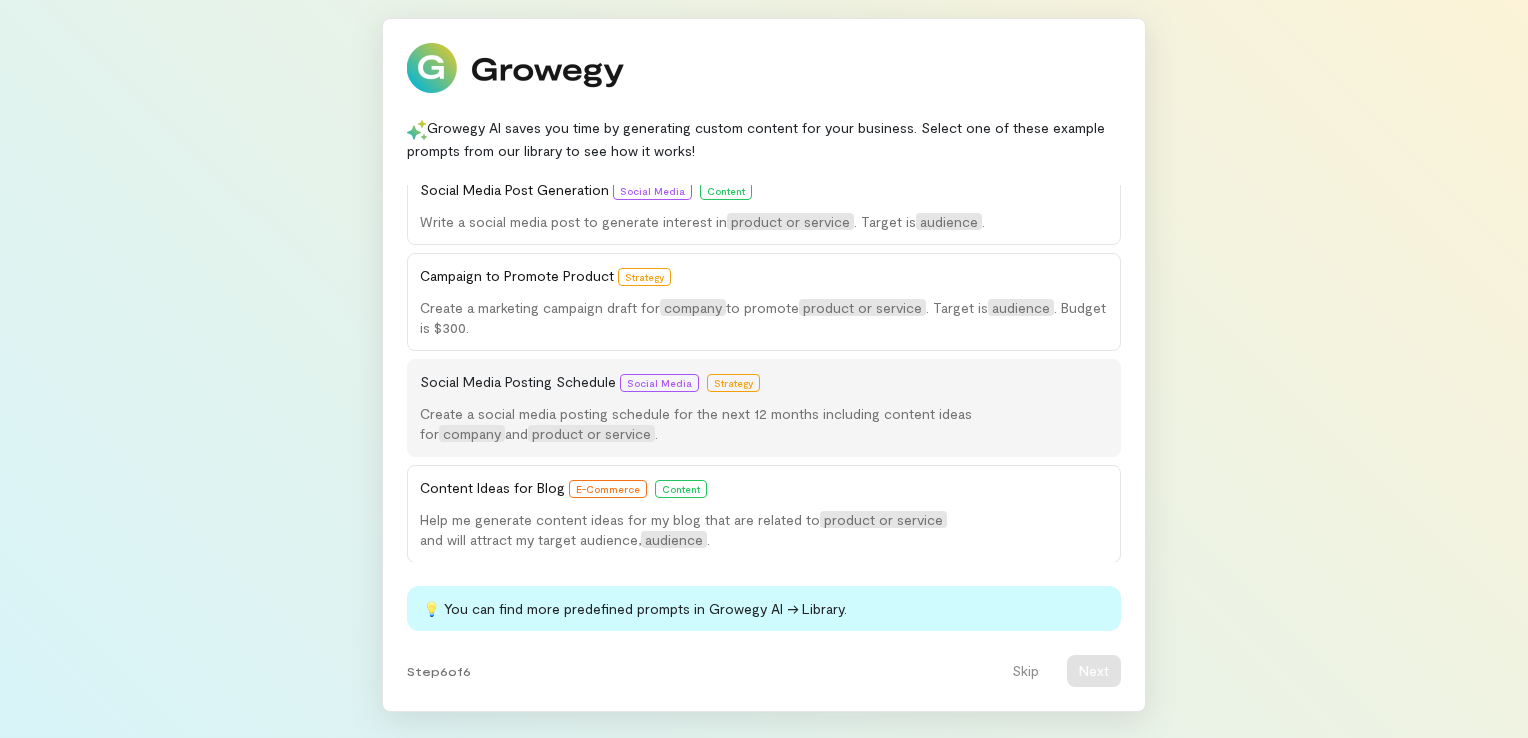 click on "Create a social media posting schedule for the next 12 months including content ideas for" at bounding box center [696, 423] 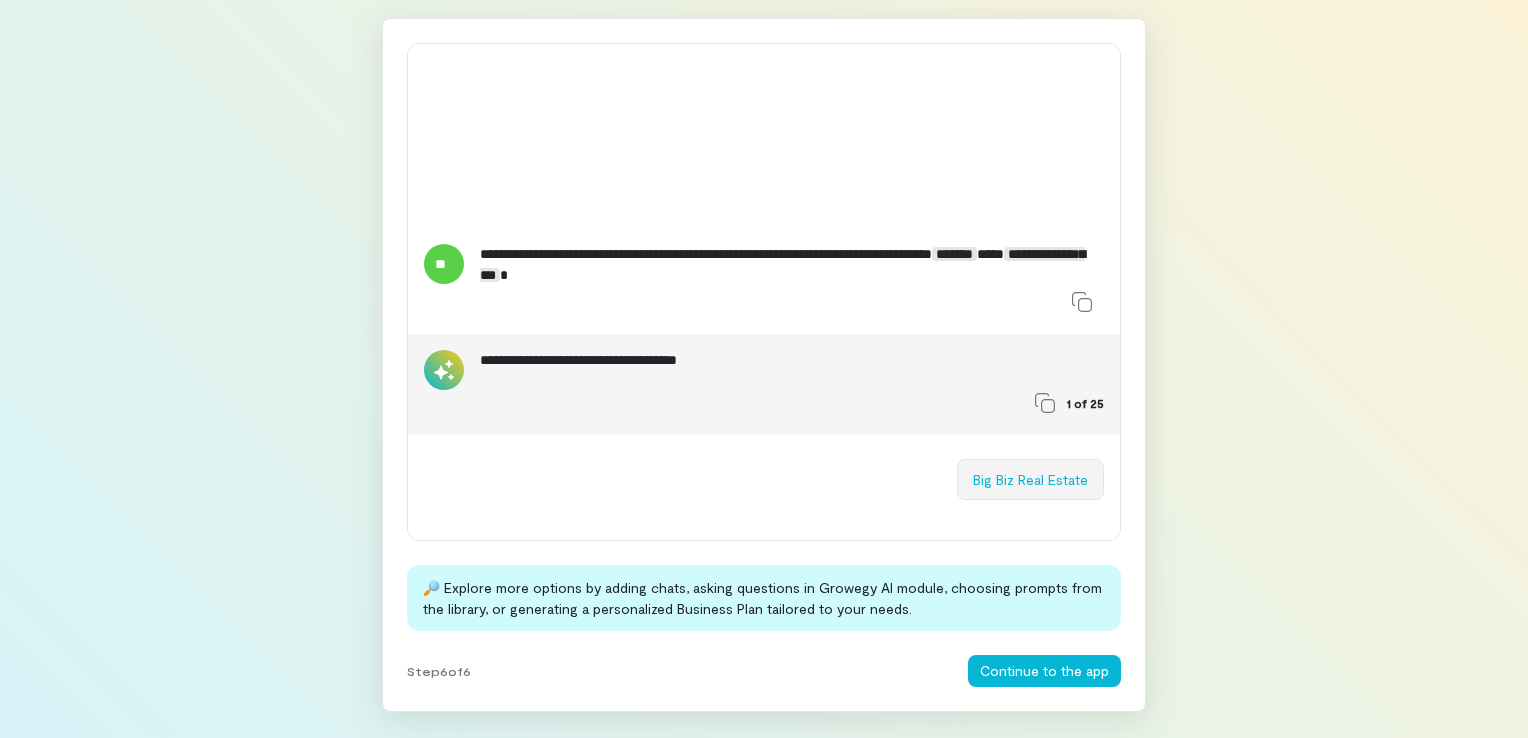 click on "Big Biz Real Estate" at bounding box center (1030, 479) 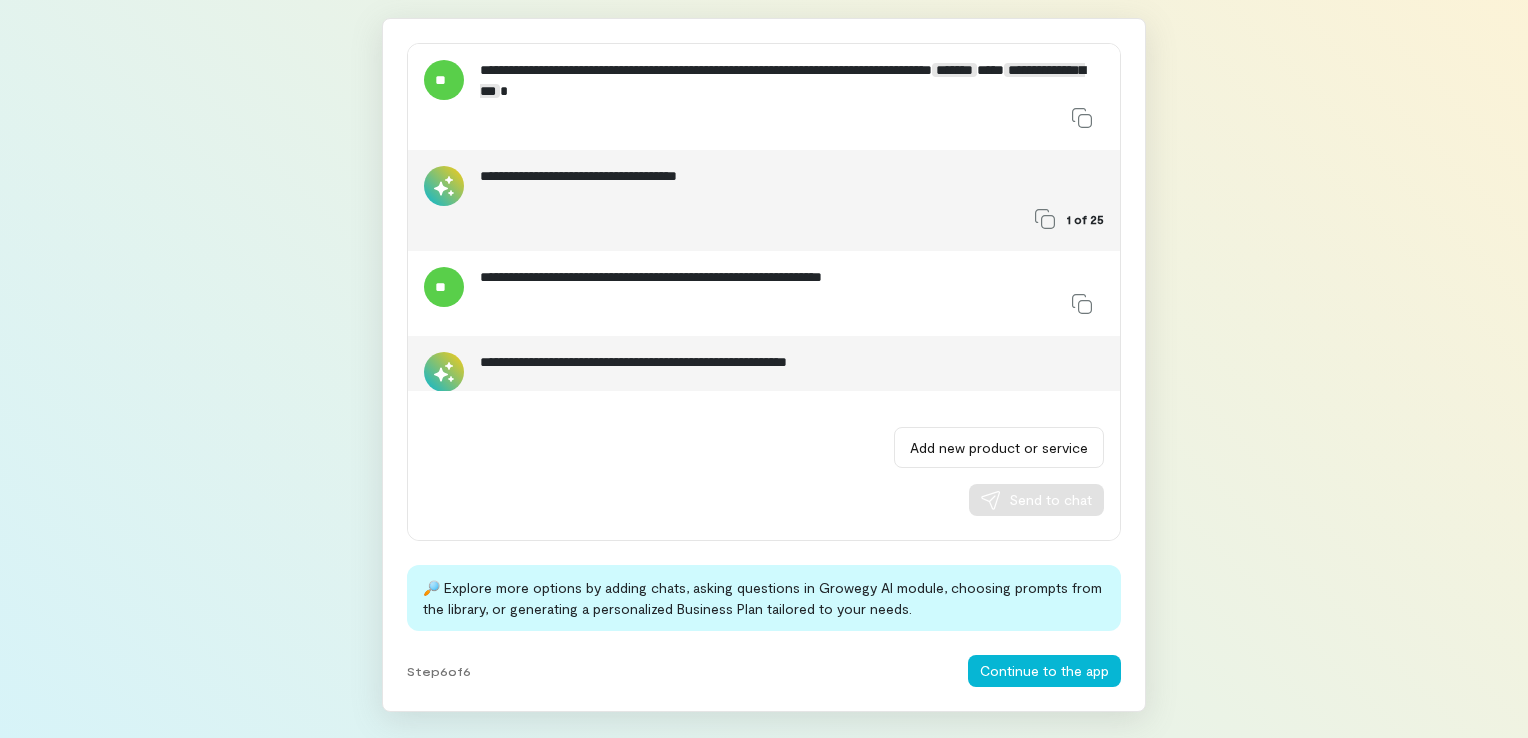 scroll, scrollTop: 44, scrollLeft: 0, axis: vertical 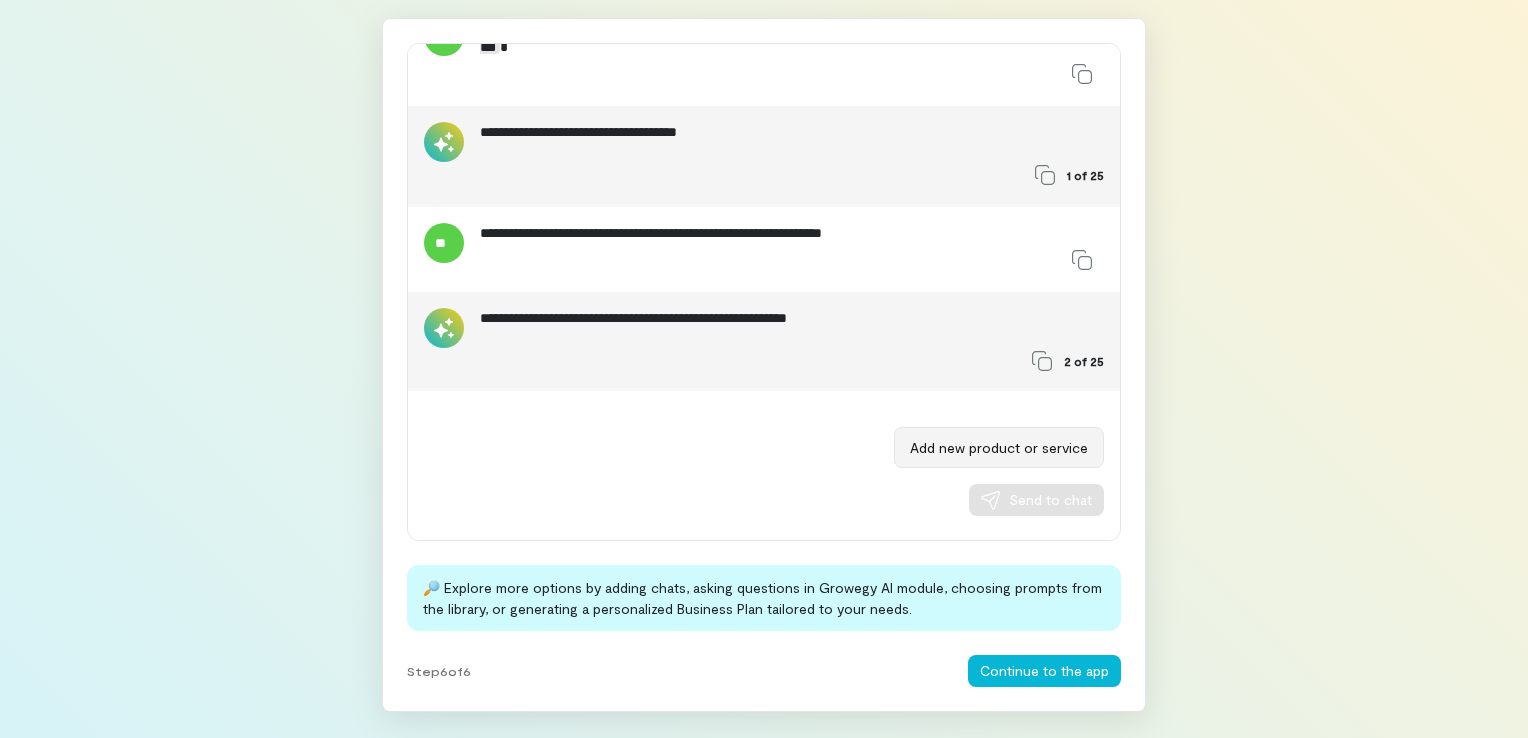 click on "Add new product or service" at bounding box center [999, 447] 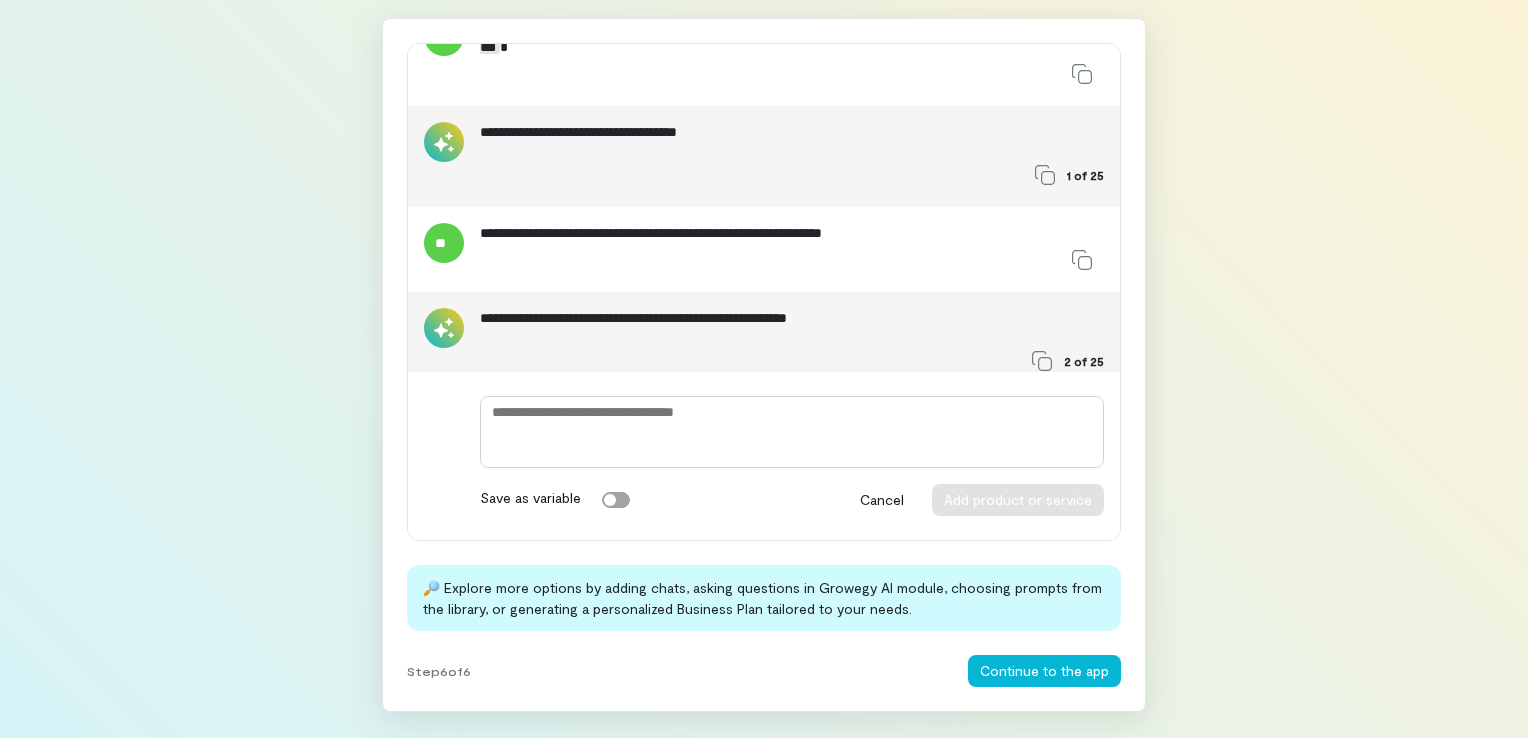 click at bounding box center (792, 432) 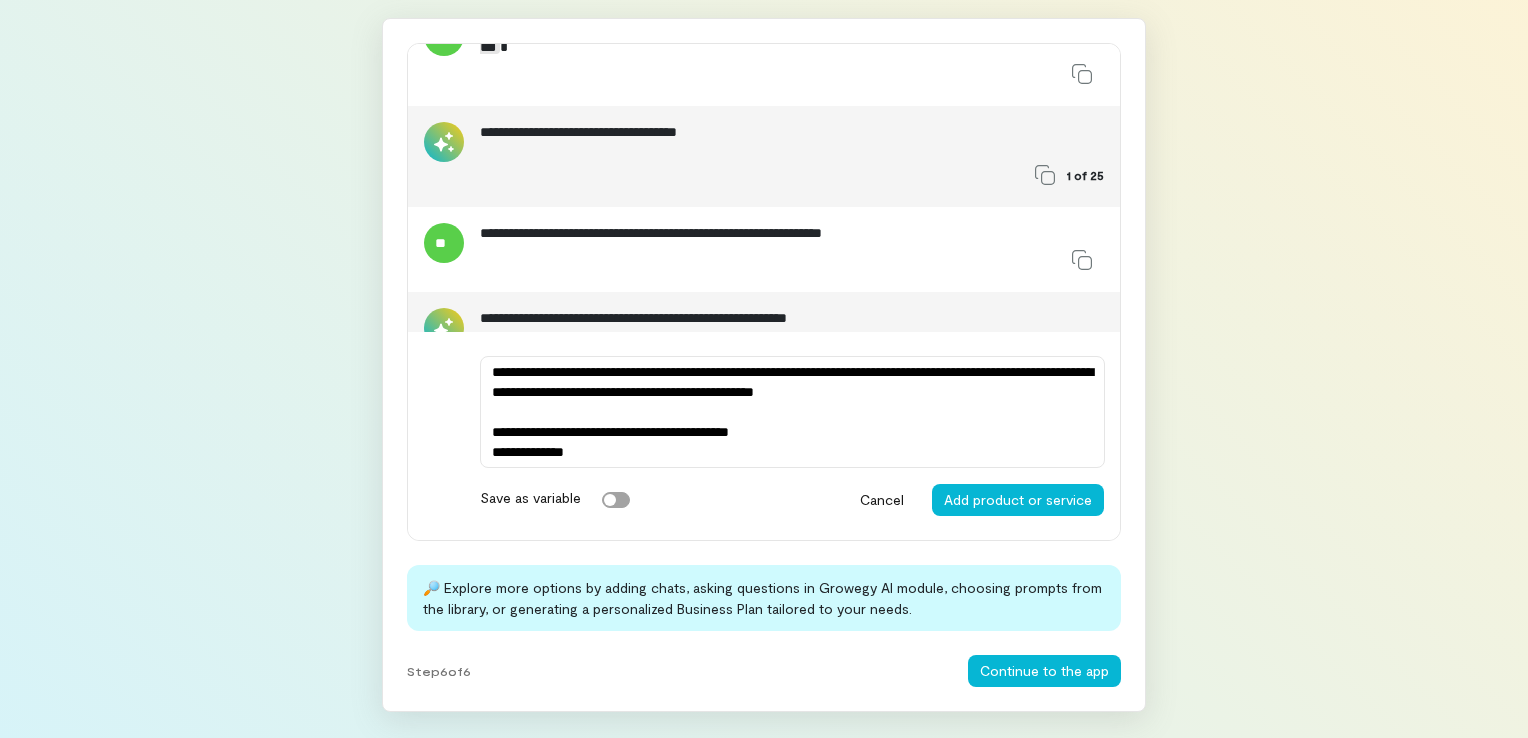 type on "**********" 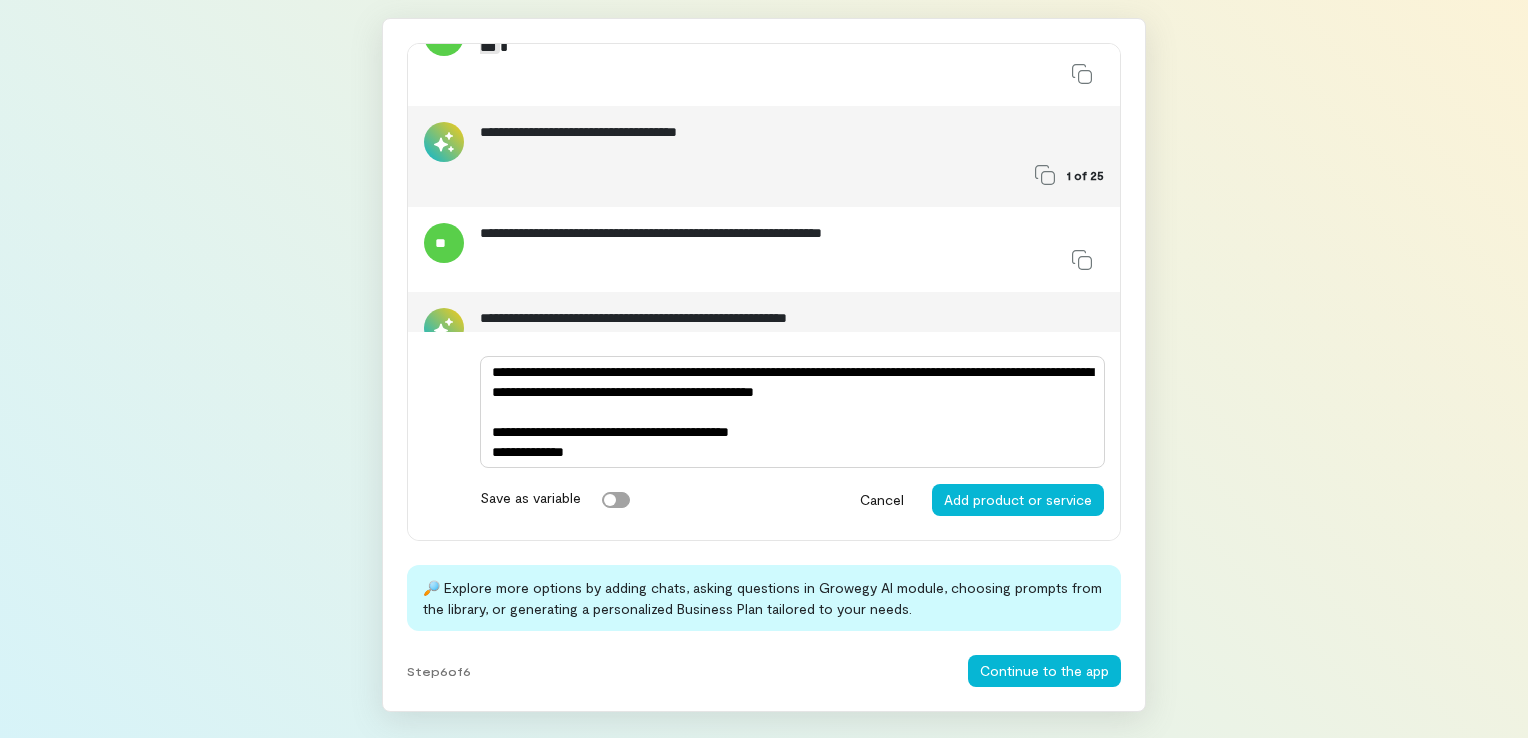 click on "**********" at bounding box center [792, 412] 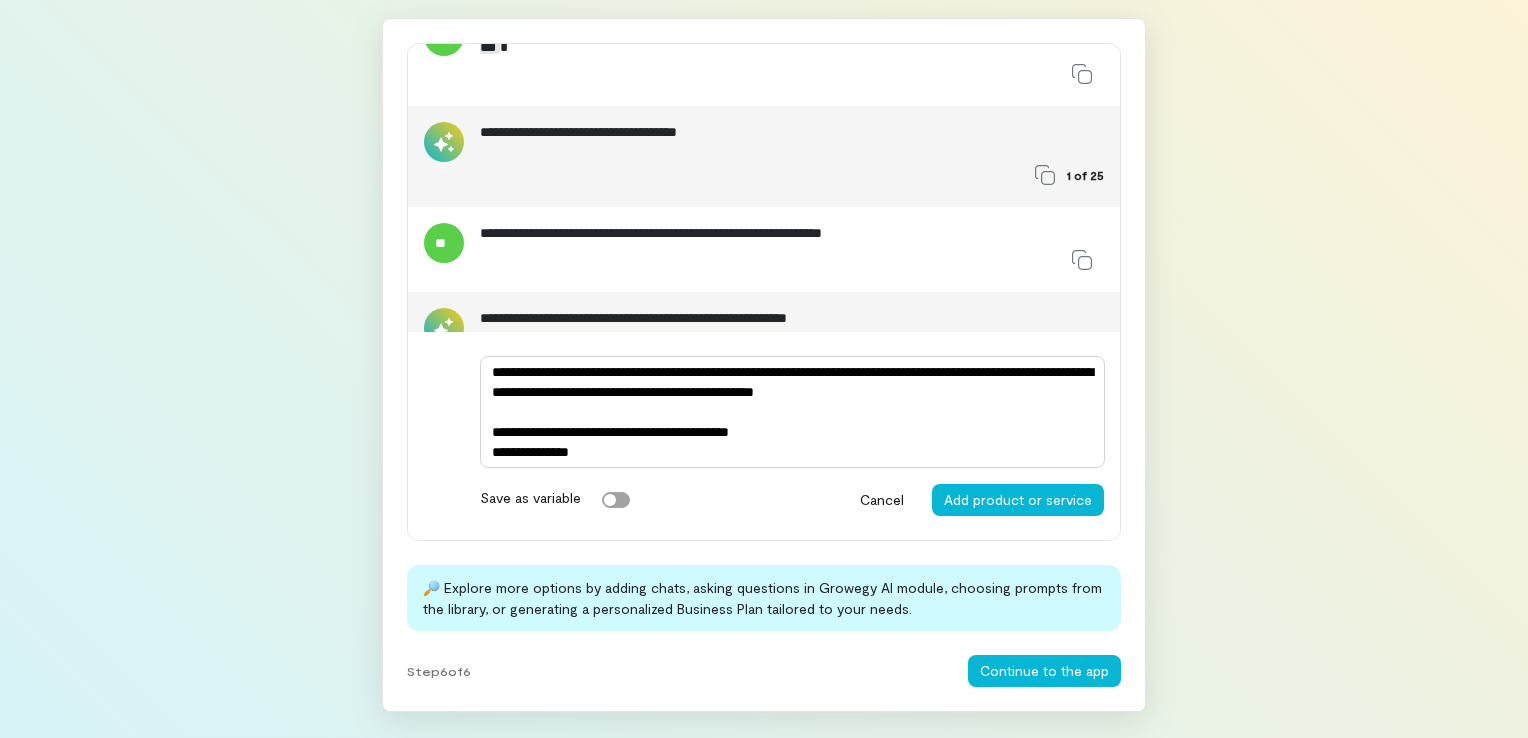 paste on "**********" 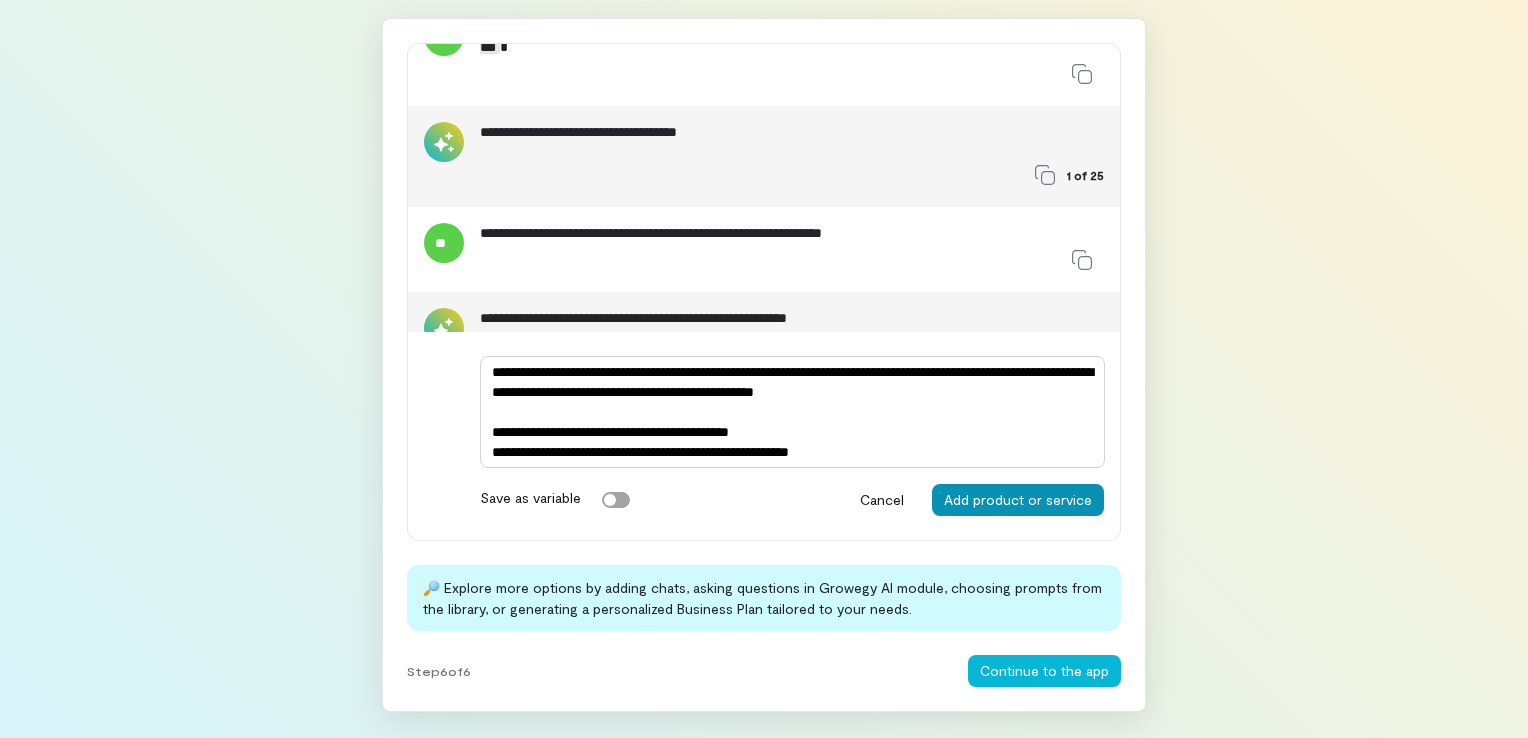 type on "**********" 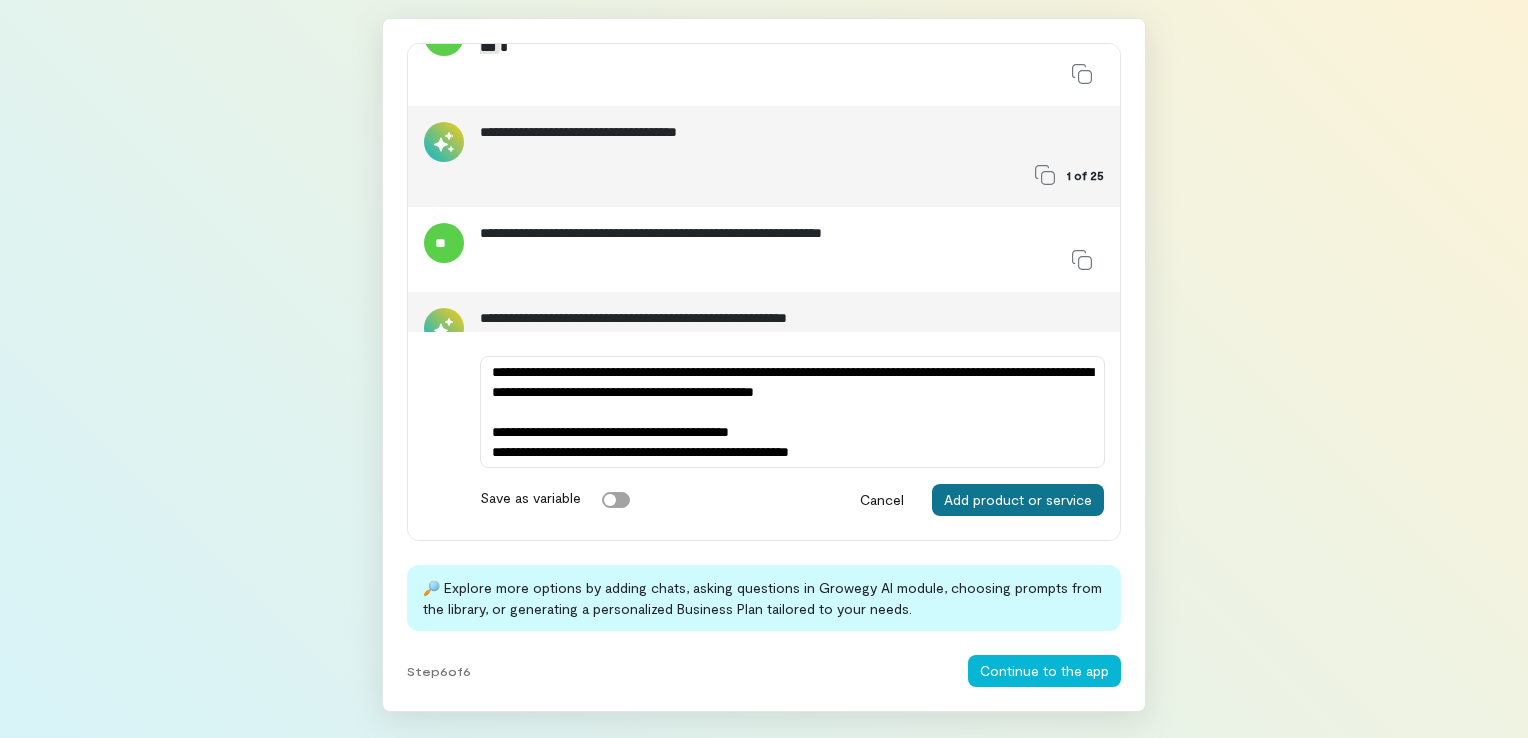 click on "Add product or service" at bounding box center (1018, 500) 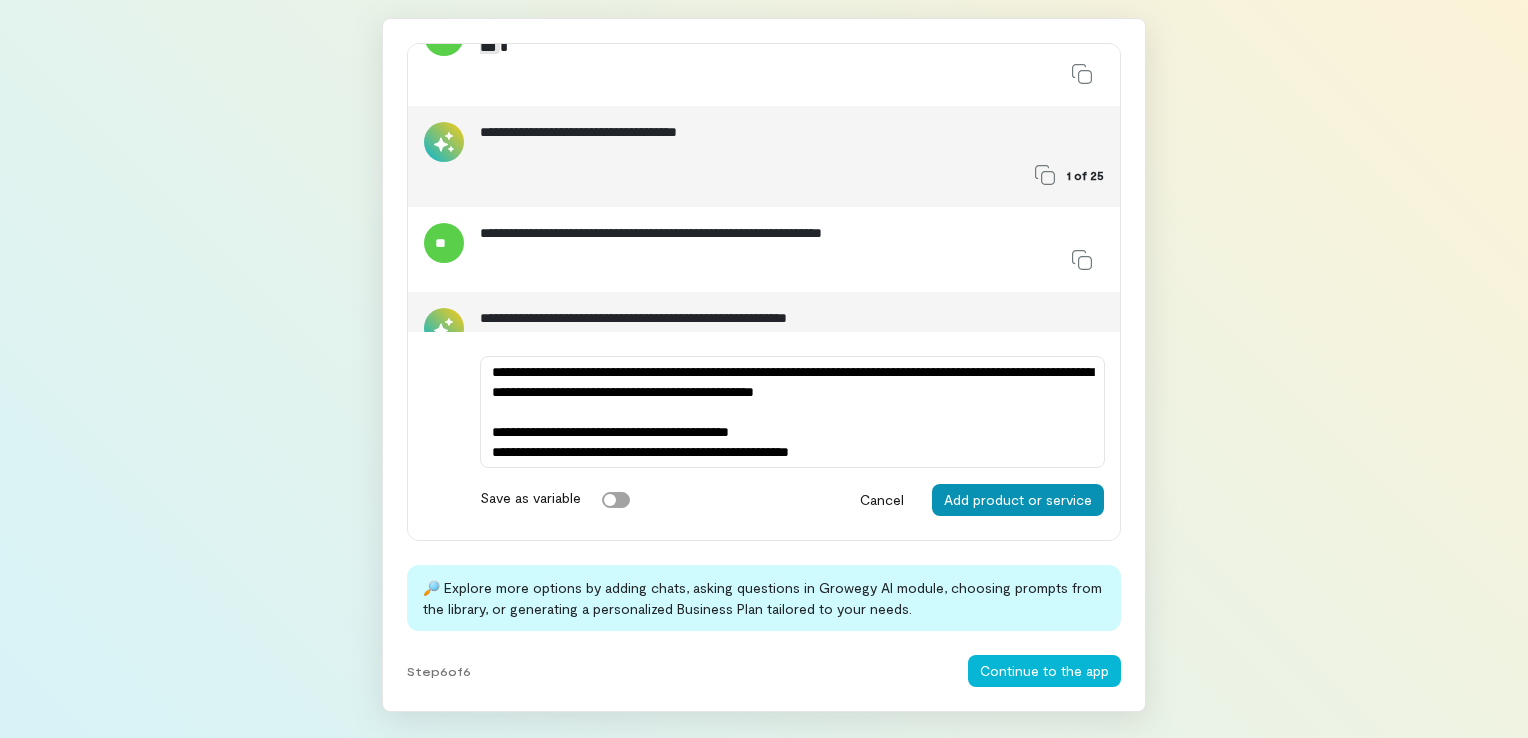 type on "*" 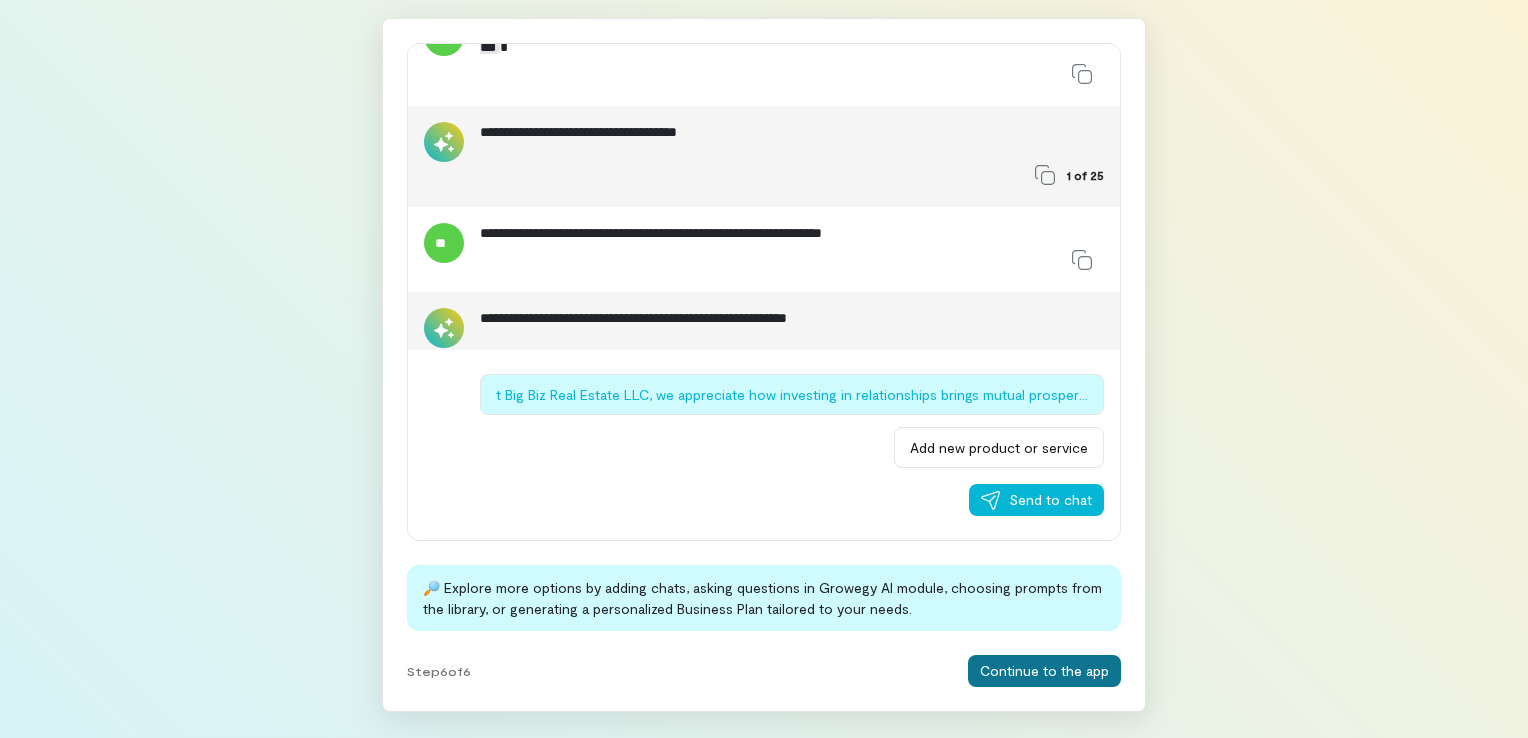 click on "Continue to the app" at bounding box center [1044, 671] 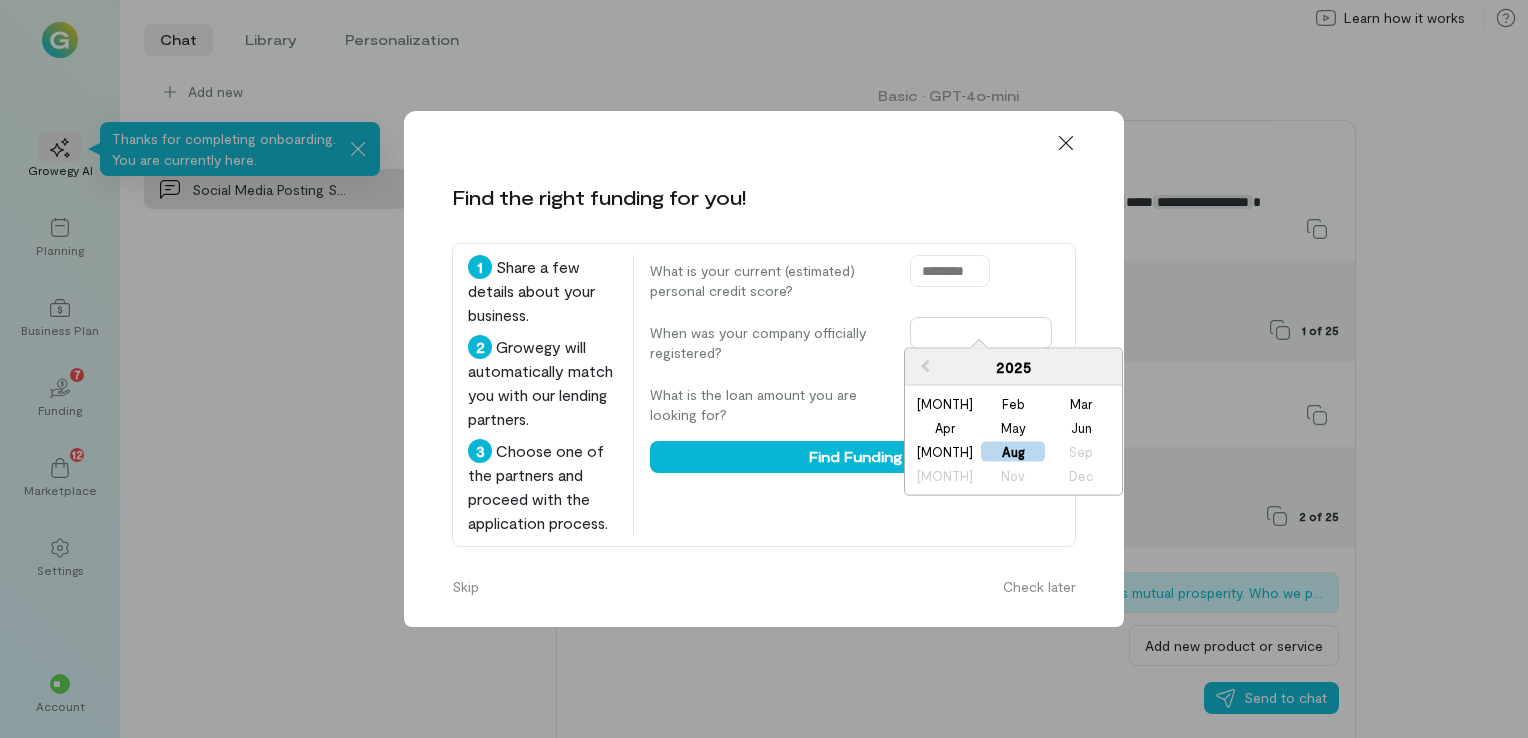 click at bounding box center [981, 333] 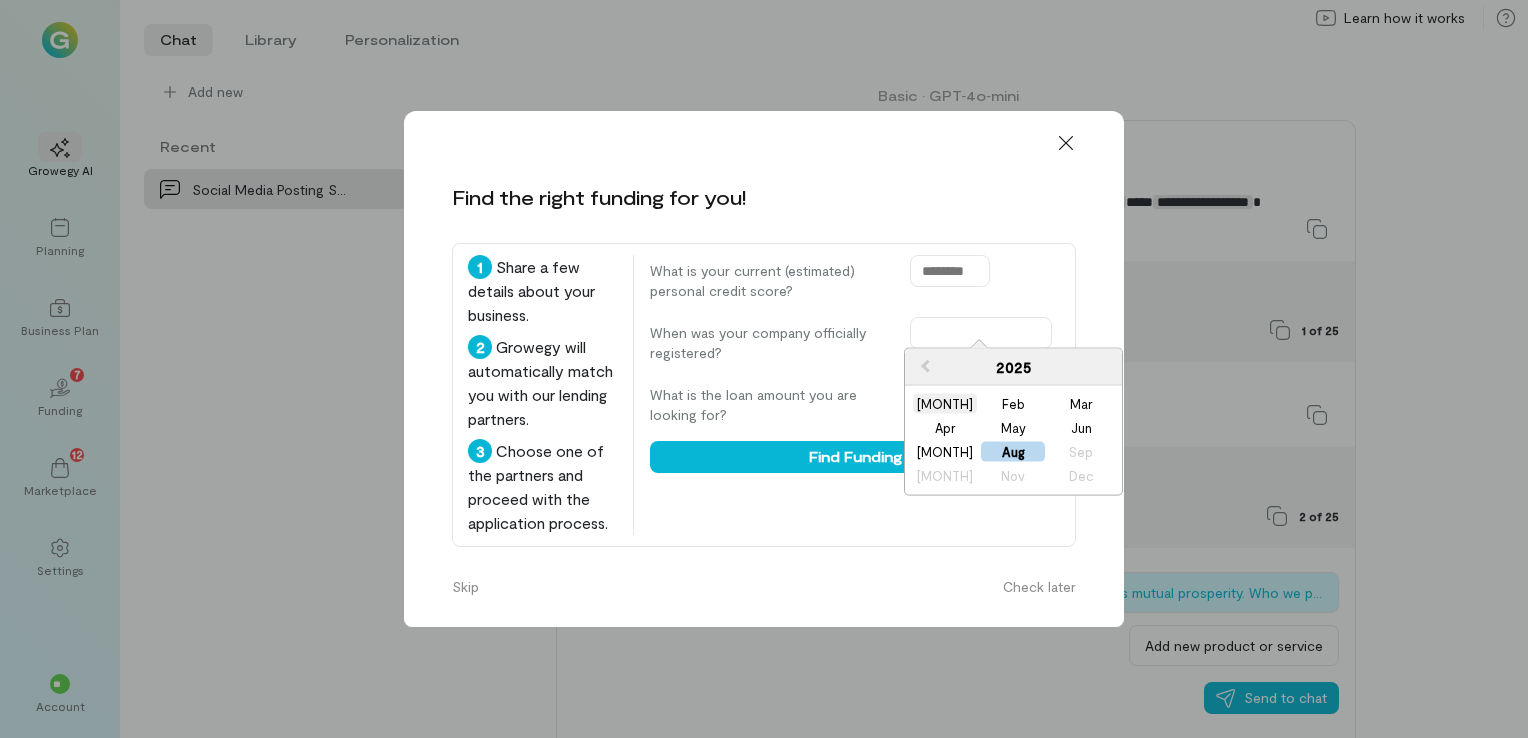click on "[MONTH]" at bounding box center (945, 404) 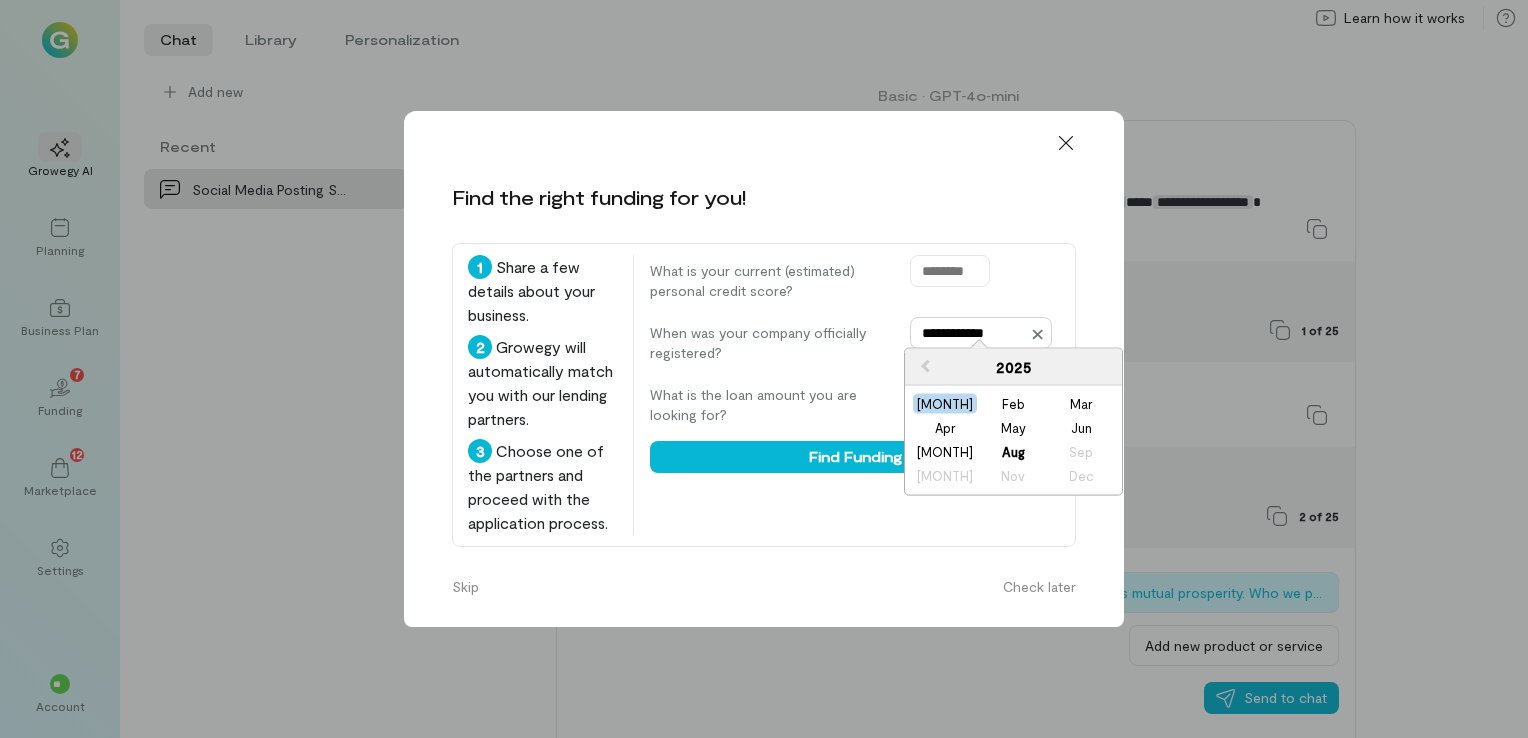 click on "**********" at bounding box center [981, 333] 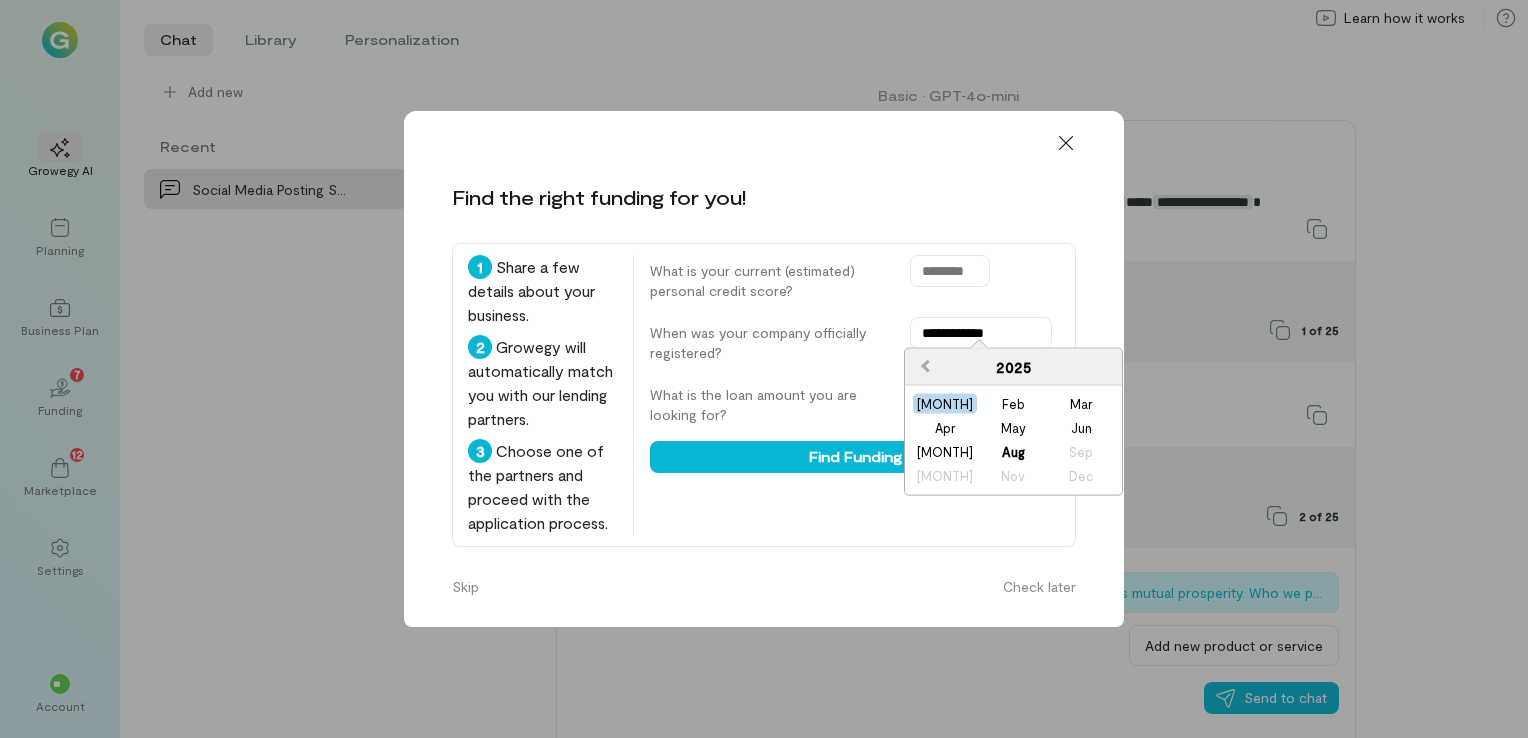click on "Previous Year" at bounding box center [923, 367] 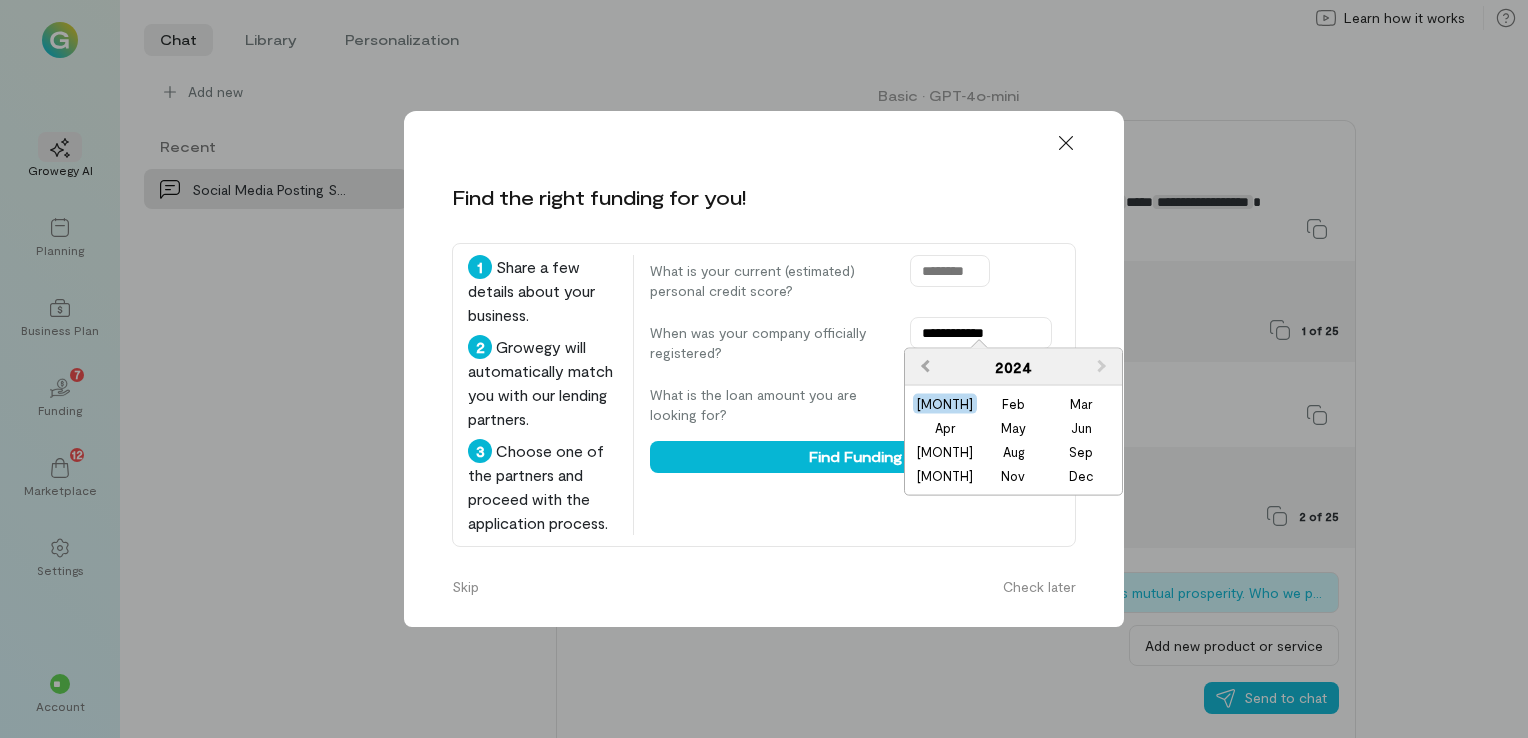 click on "Previous Year" at bounding box center [925, 366] 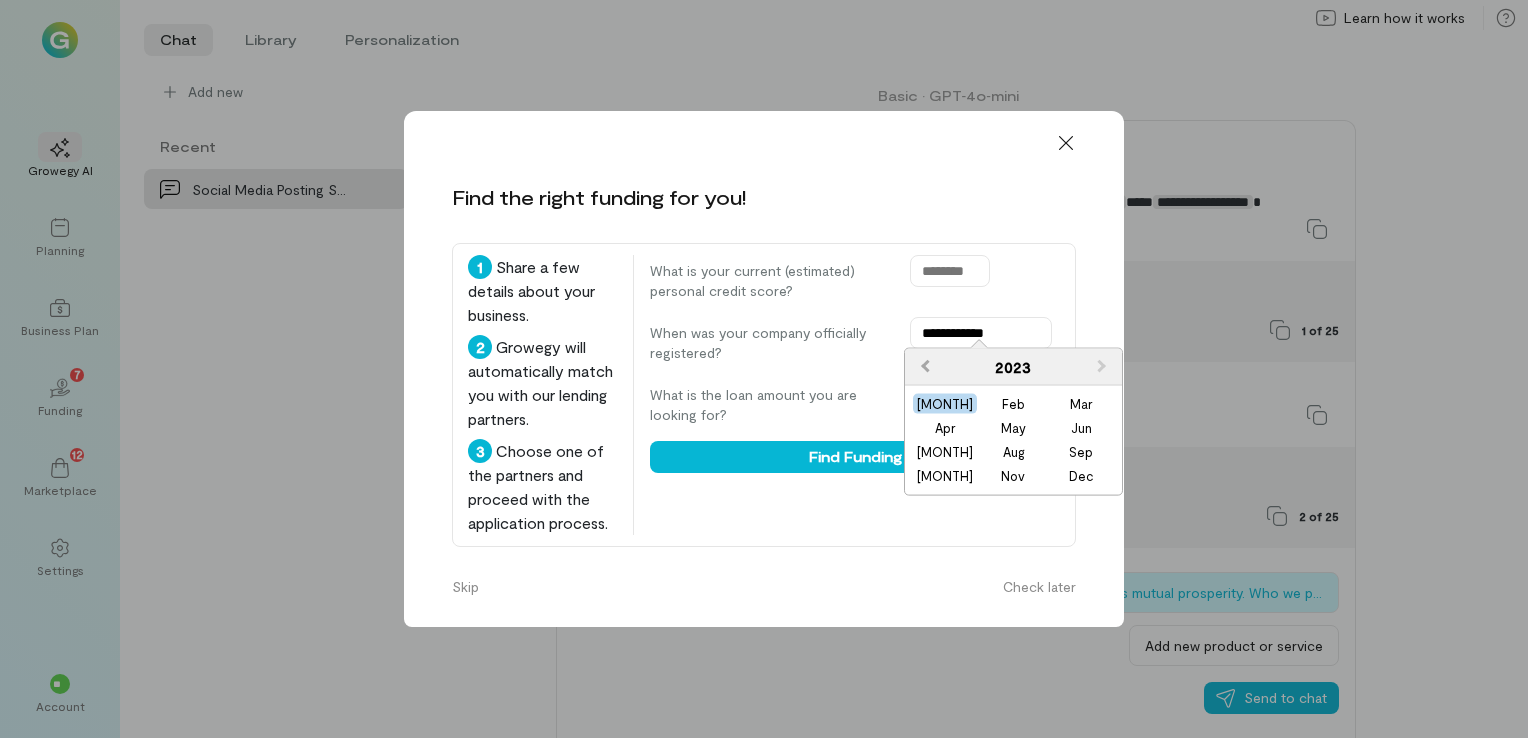 click on "Previous Year" at bounding box center [925, 366] 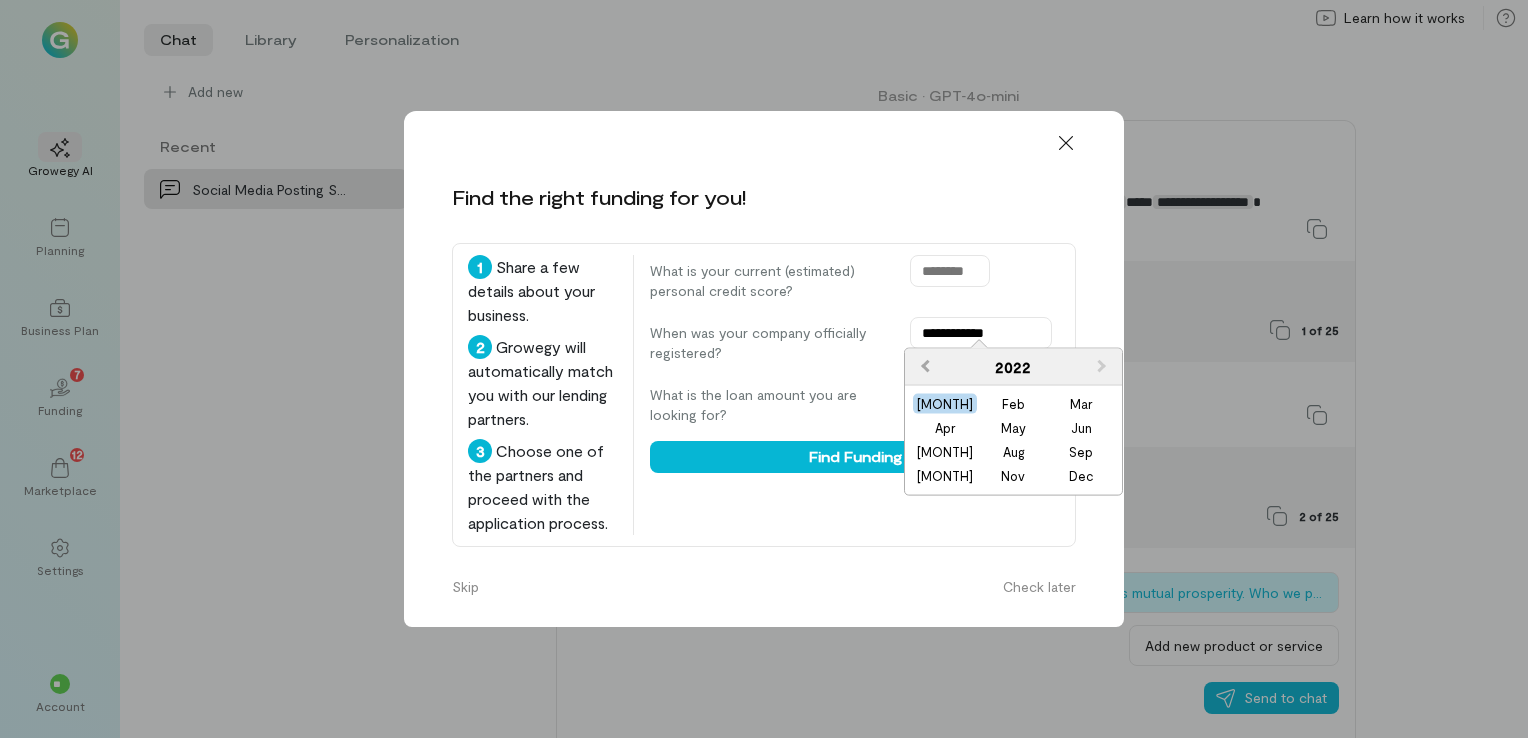 click on "Previous Year" at bounding box center (925, 366) 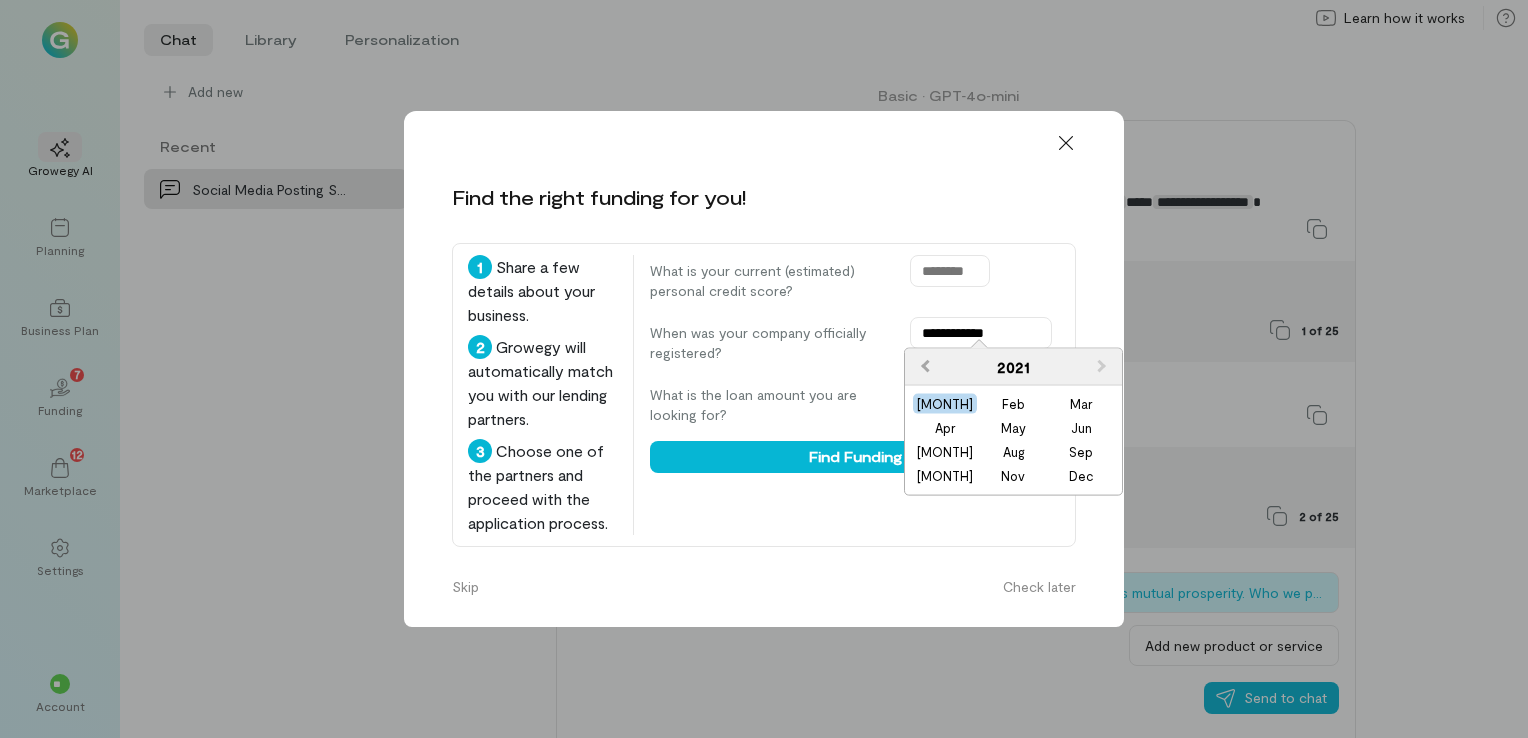 click on "Previous Year" at bounding box center [925, 366] 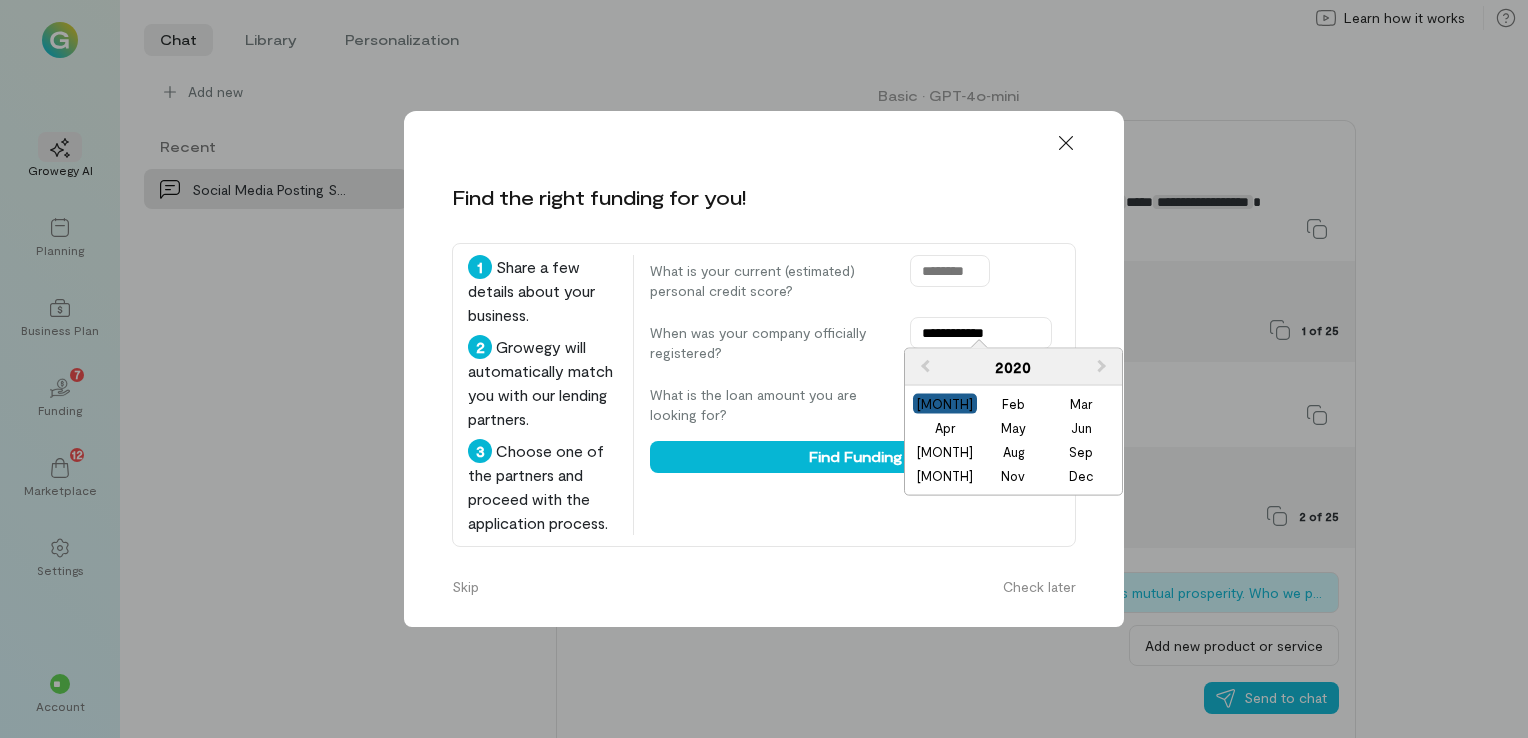 click on "[MONTH]" at bounding box center (945, 404) 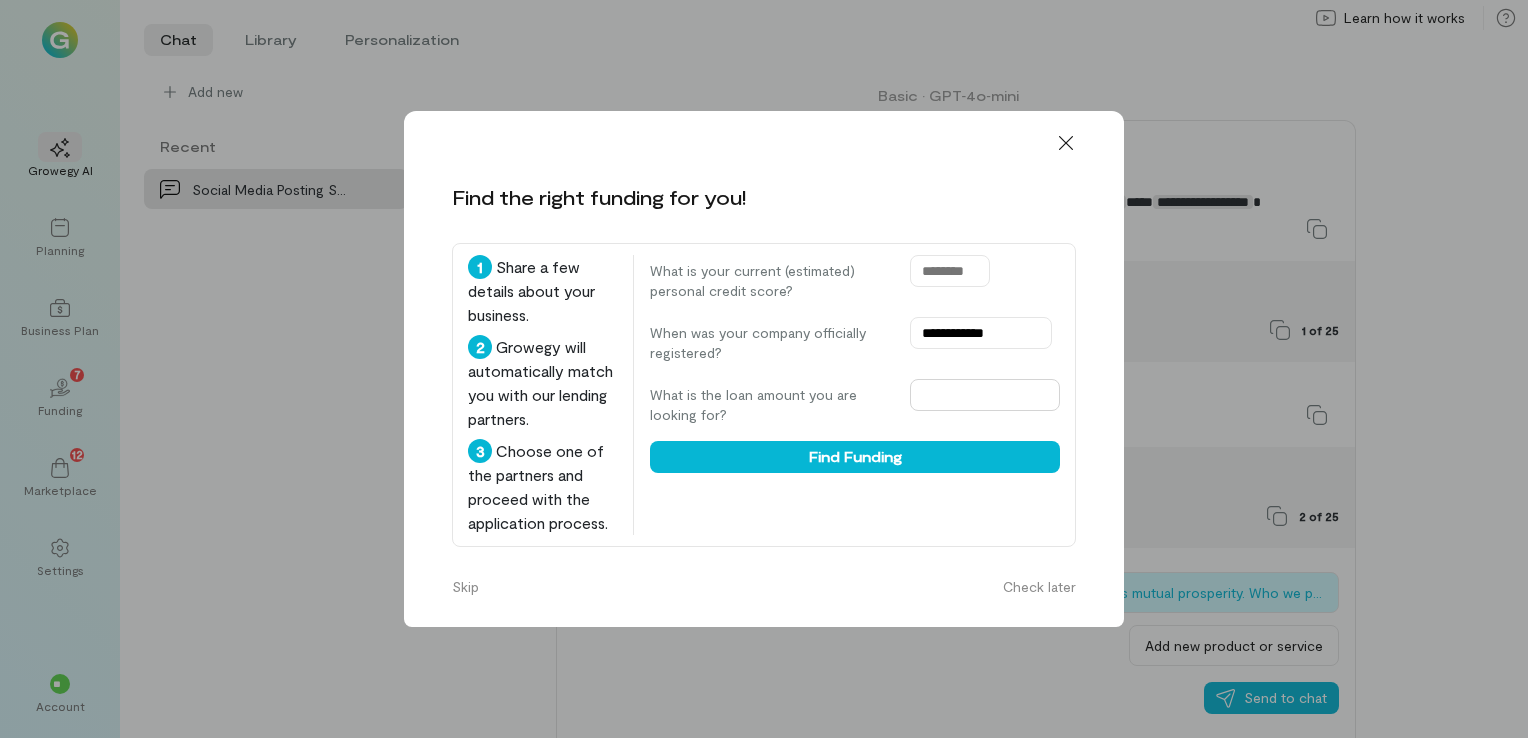 click at bounding box center (985, 395) 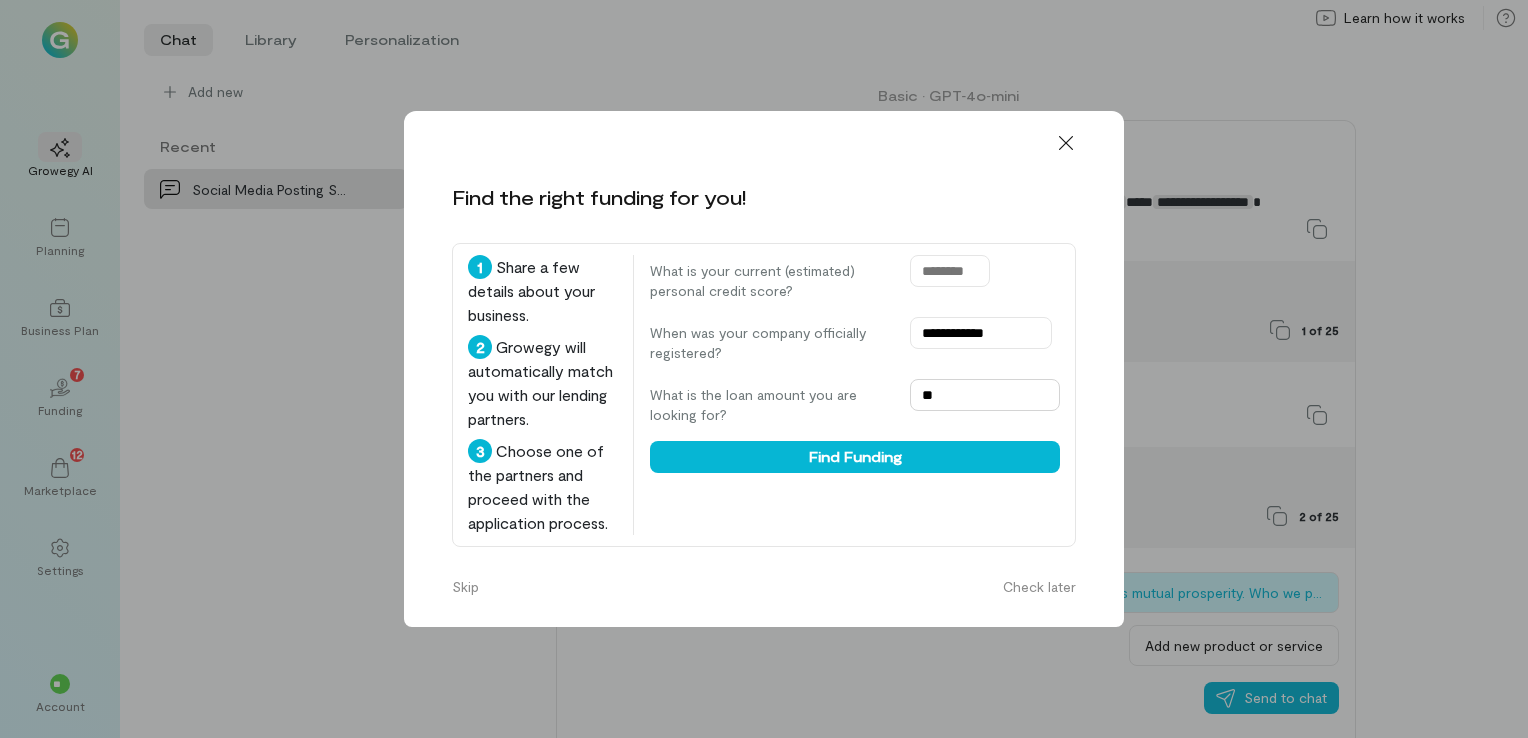 type on "*" 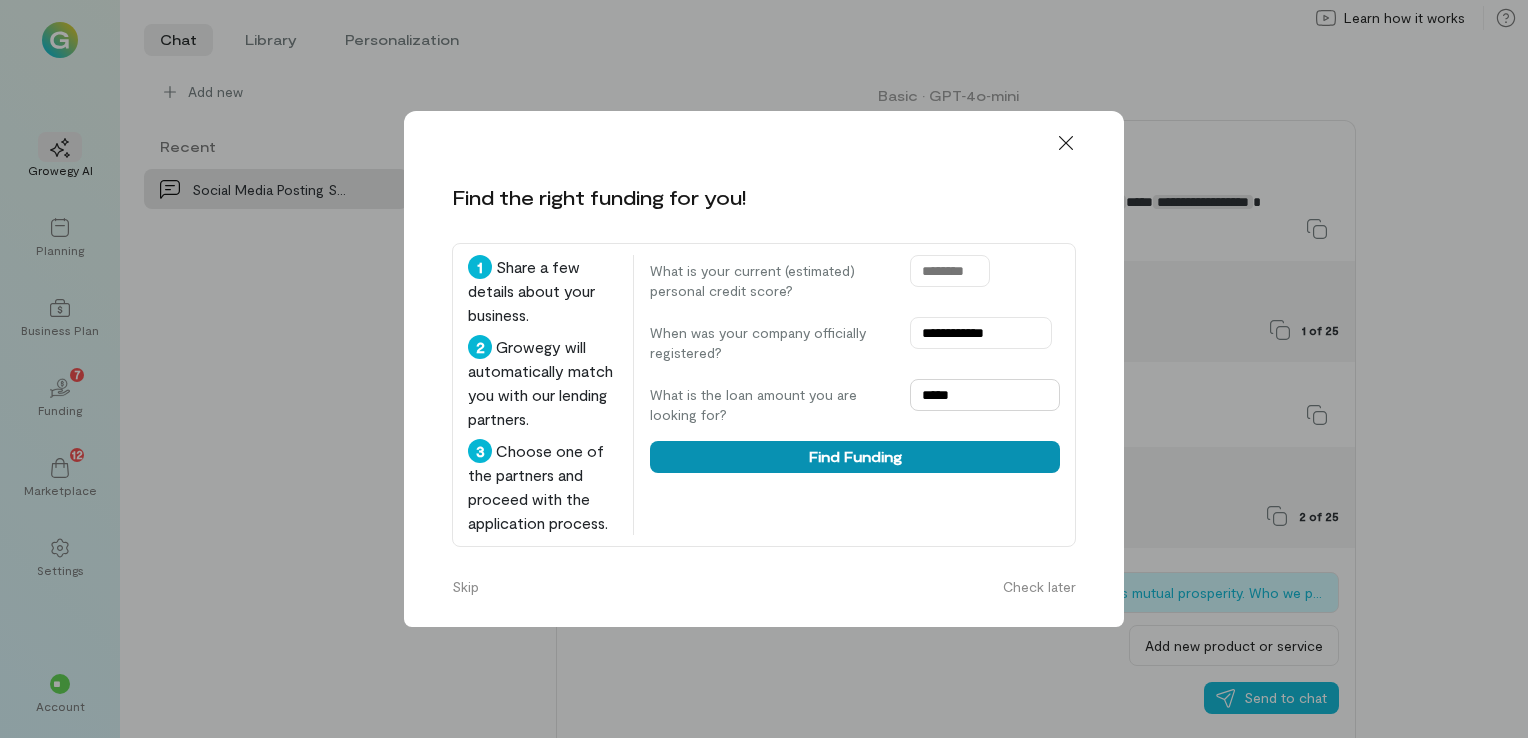 type on "*****" 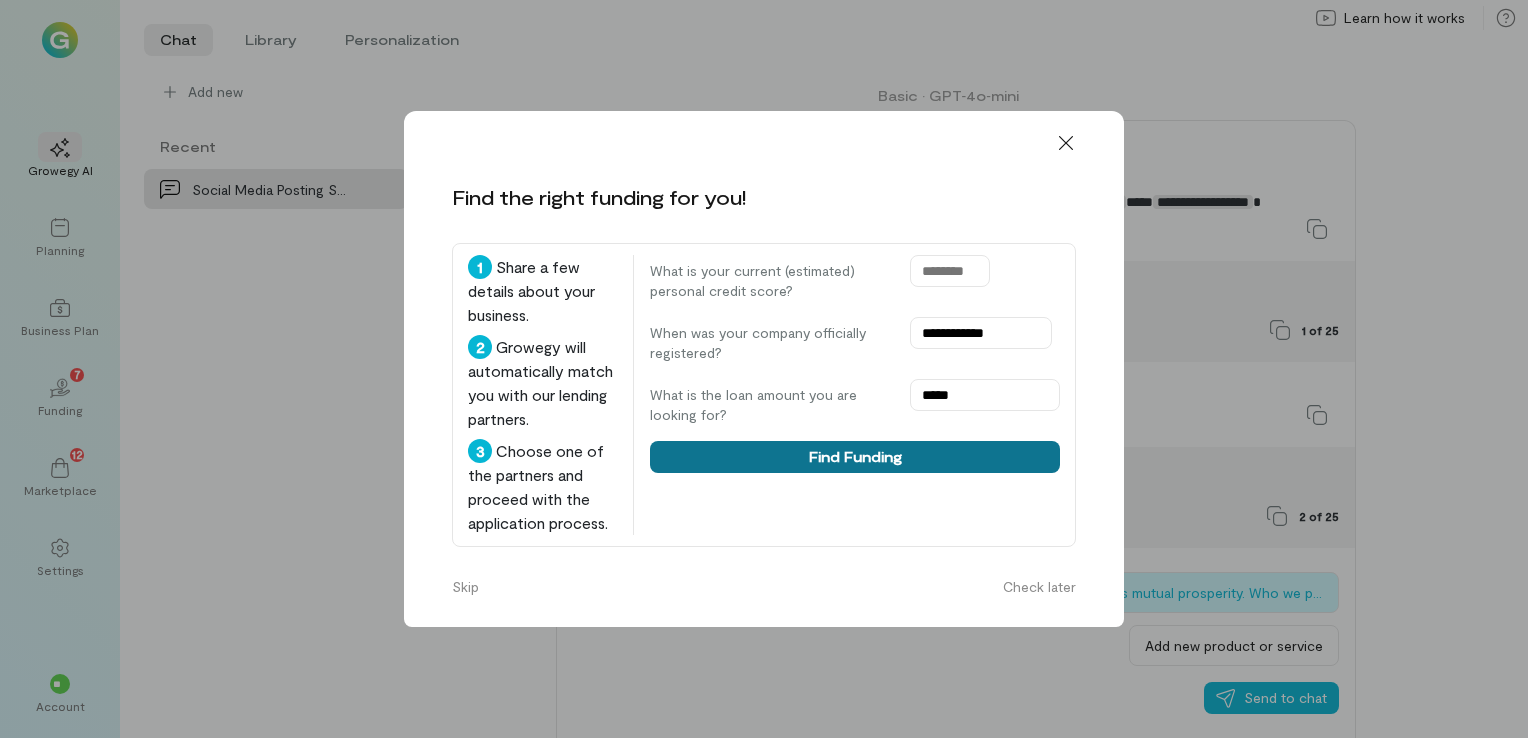 click on "Find Funding" at bounding box center (855, 457) 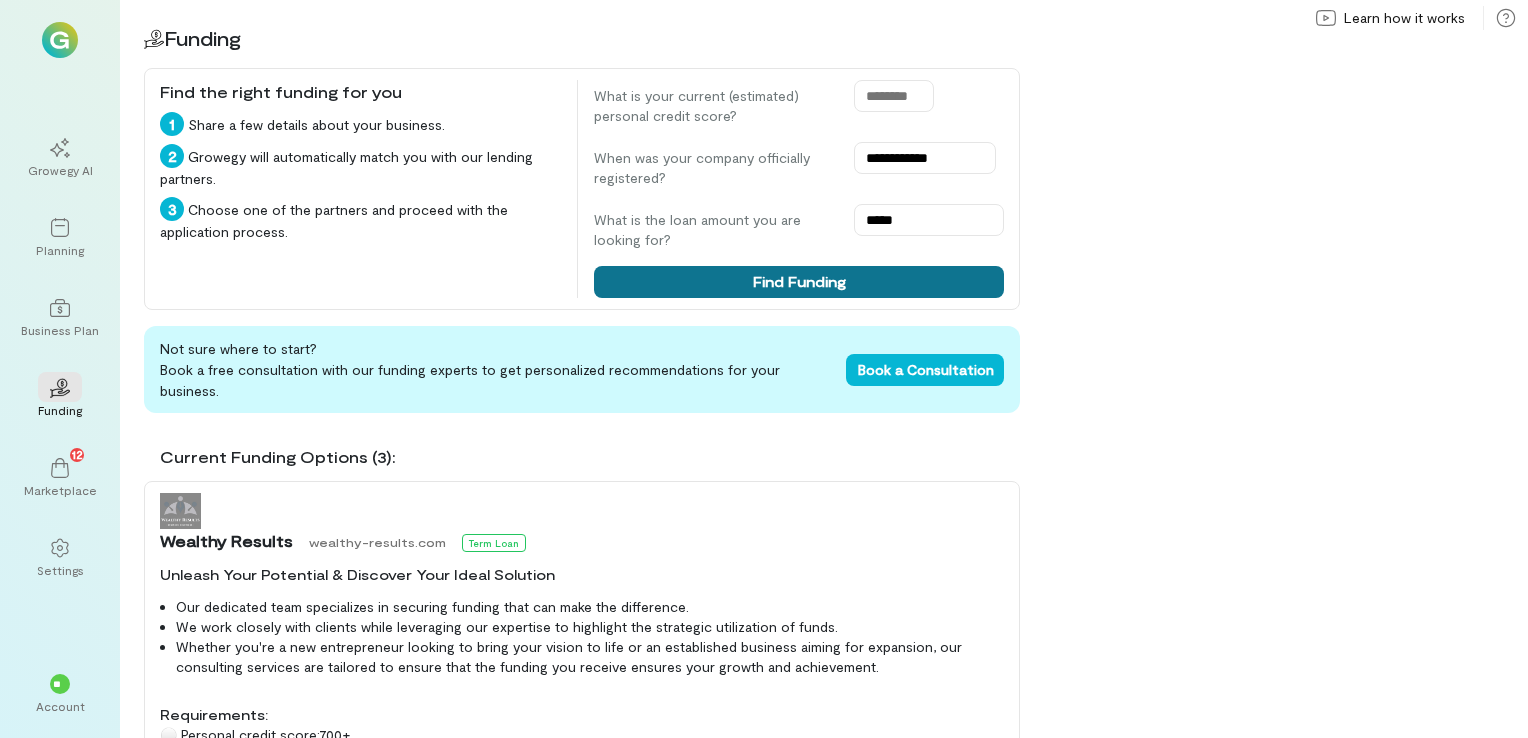 click on "Find Funding" at bounding box center (799, 282) 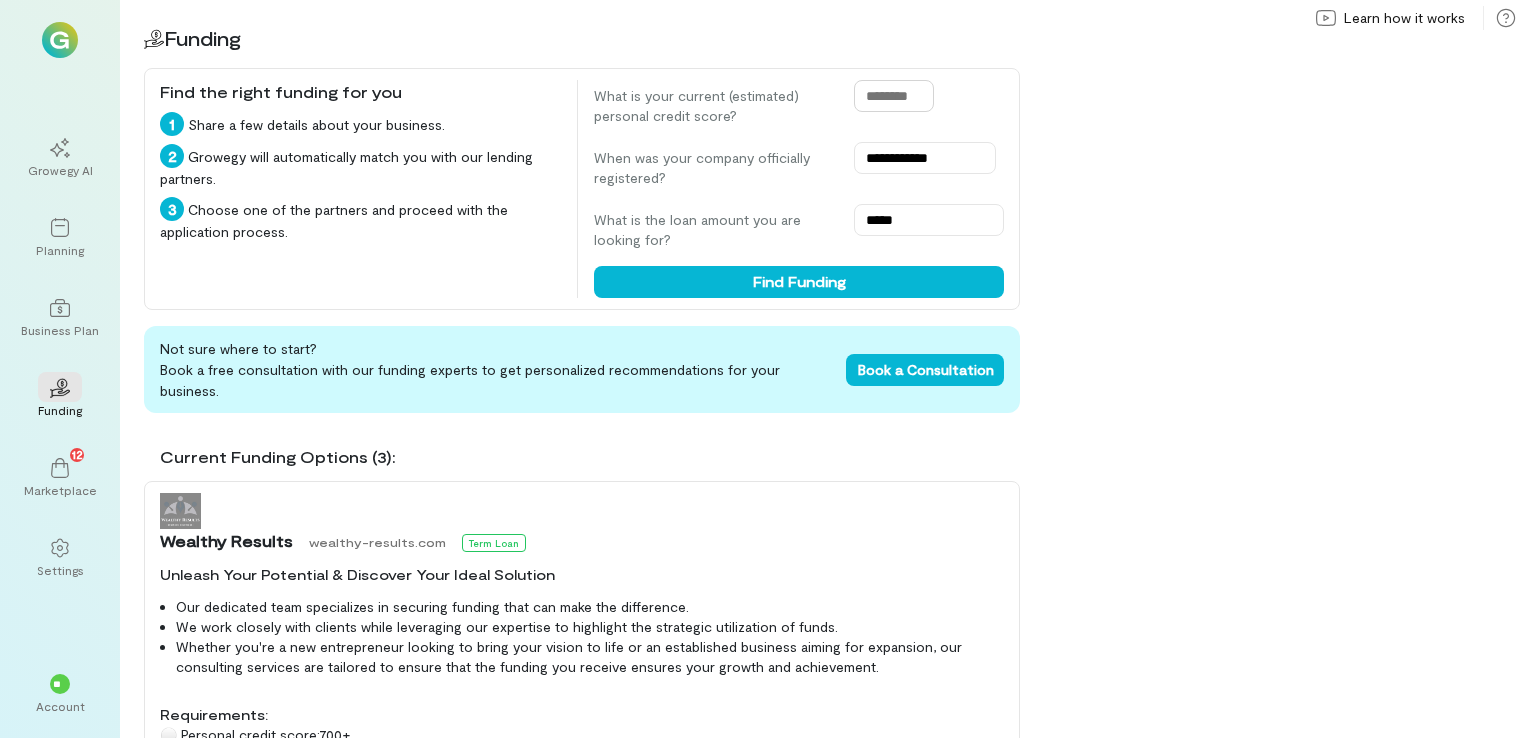 click at bounding box center [894, 96] 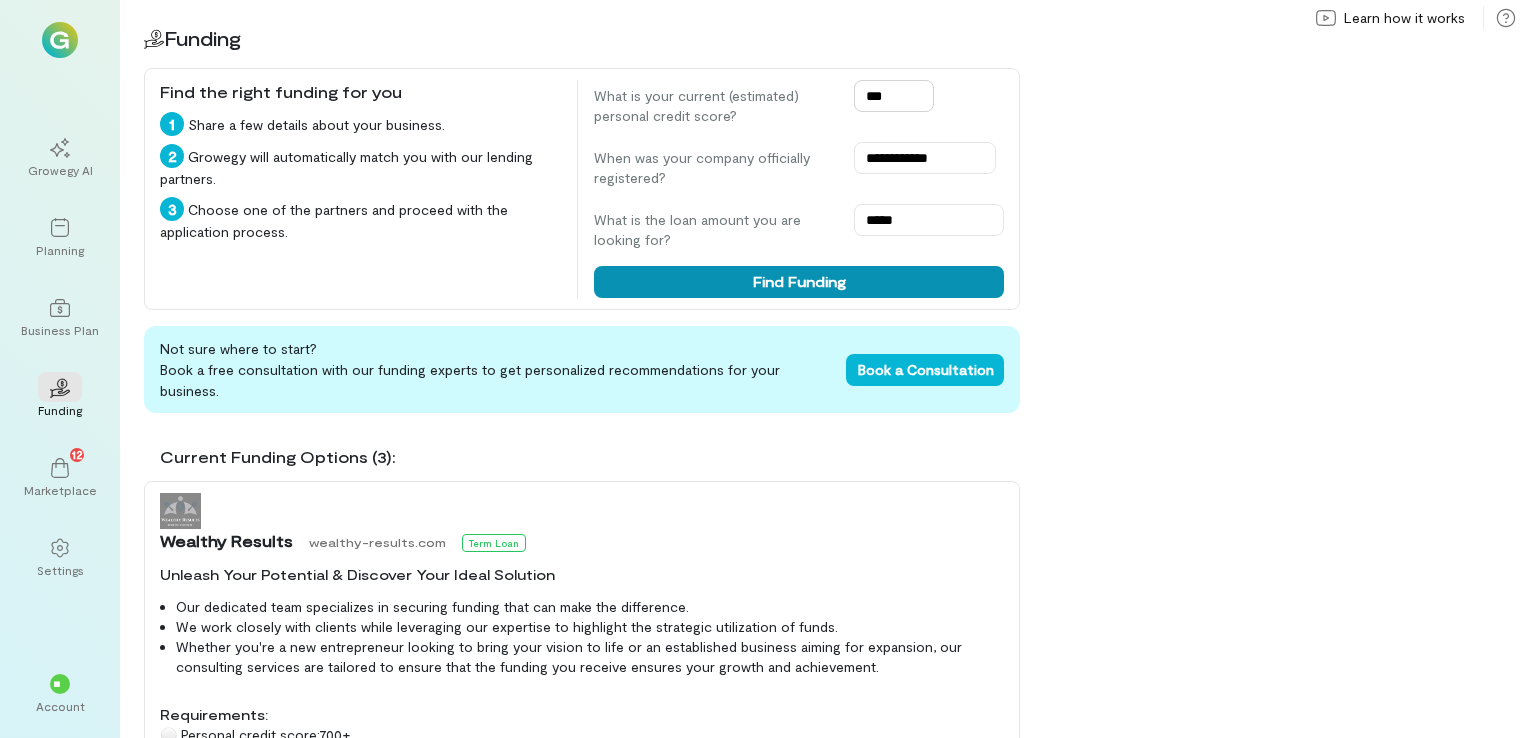 type on "***" 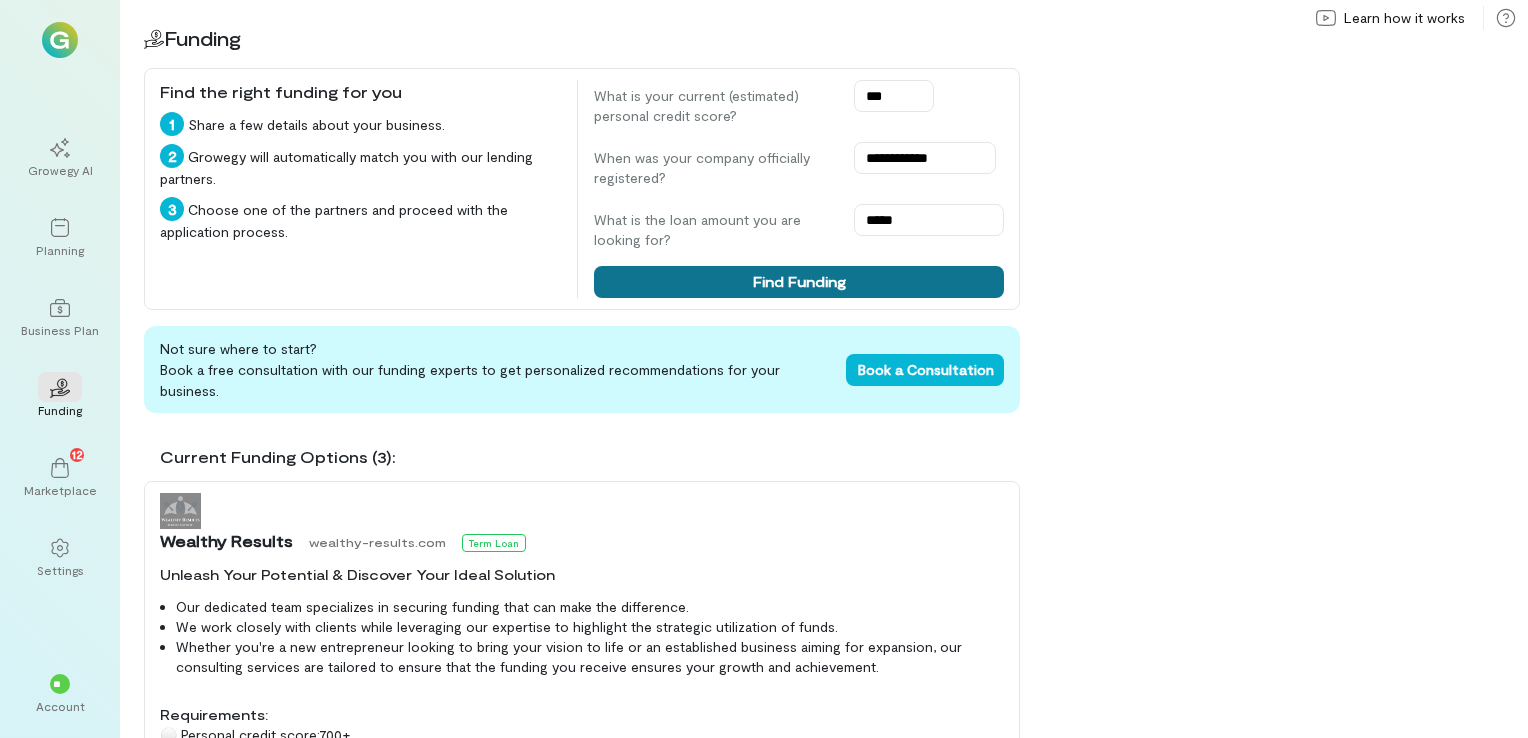 click on "Find Funding" at bounding box center [799, 282] 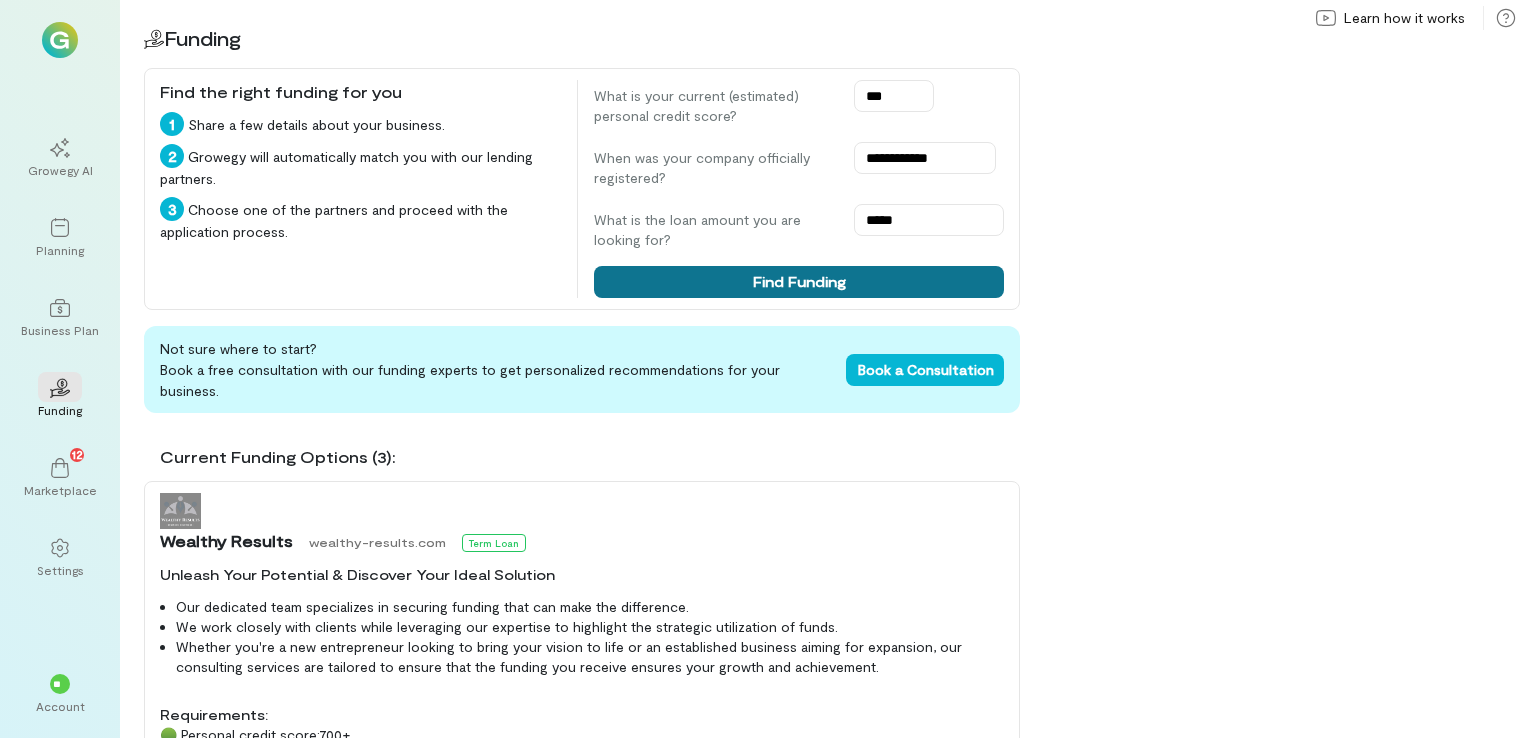 click on "Find Funding" at bounding box center [799, 282] 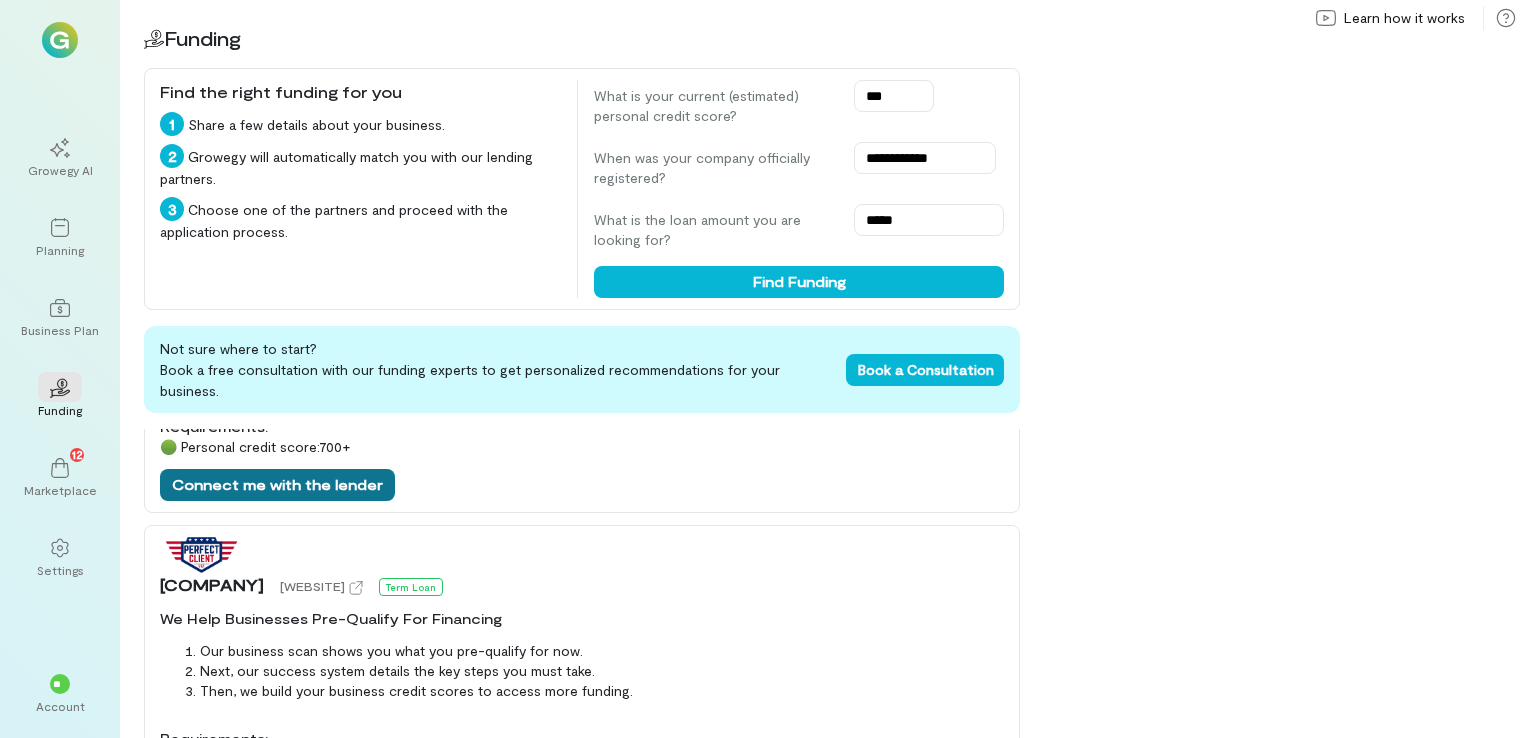 click on "Connect me with the lender" at bounding box center [277, 485] 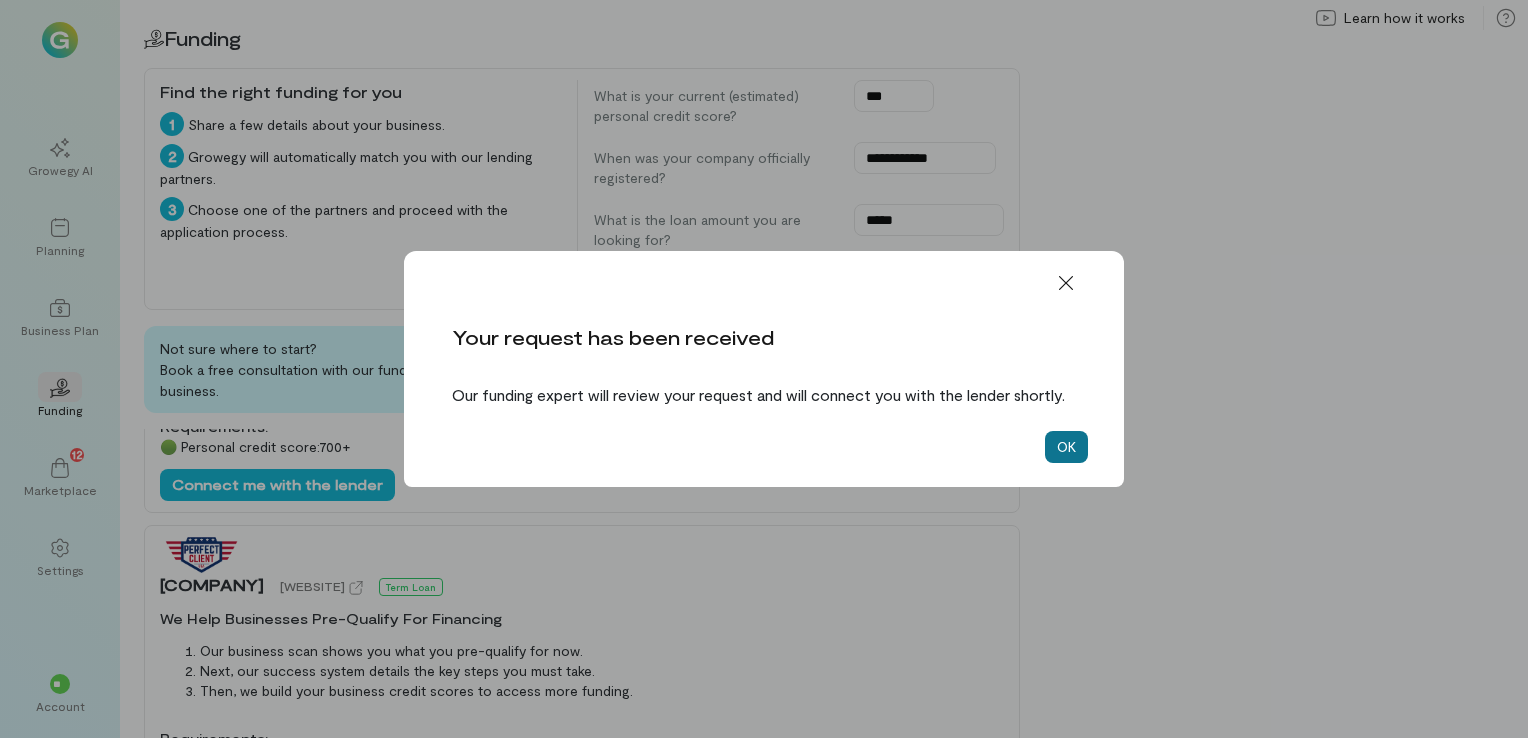 click on "OK" at bounding box center (1066, 447) 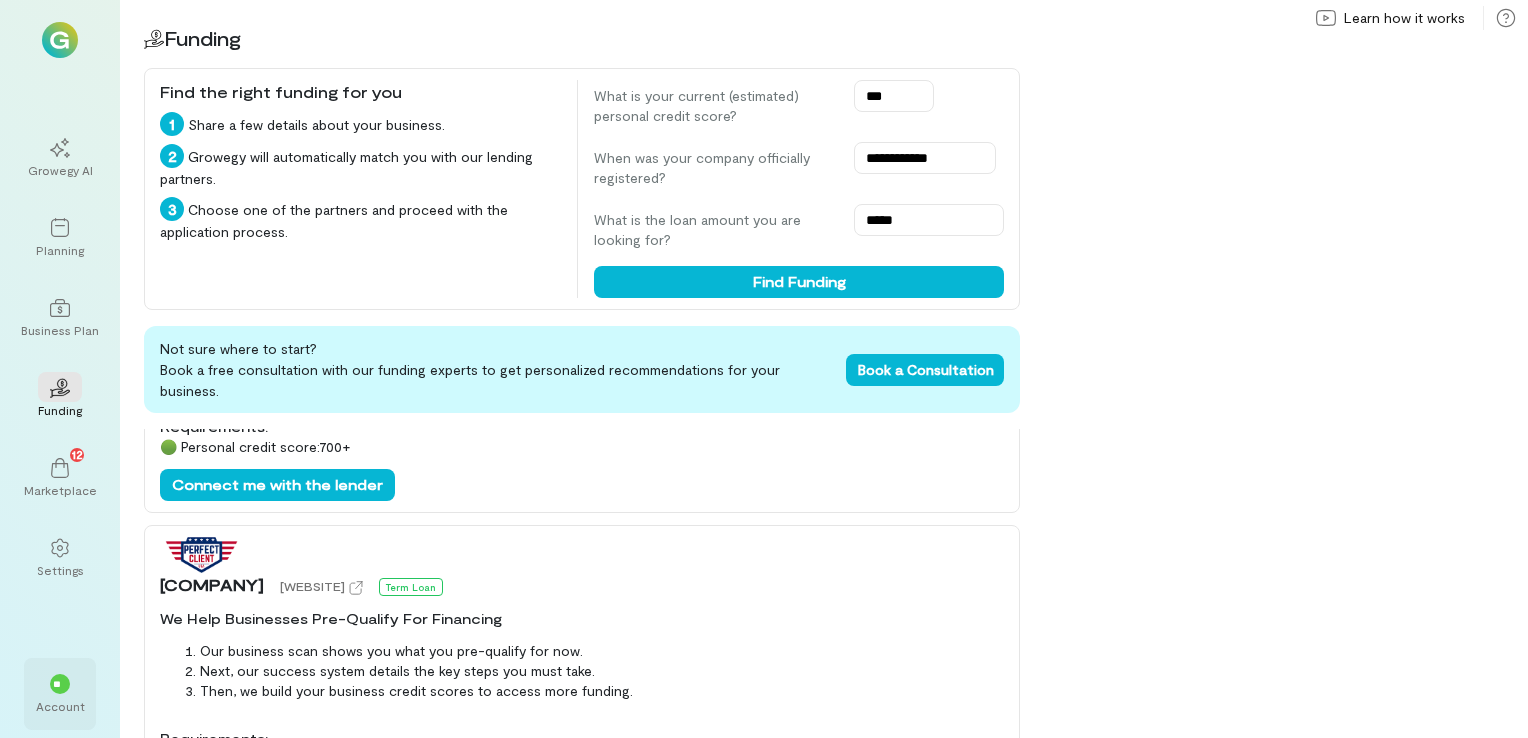 click on "**" at bounding box center (60, 683) 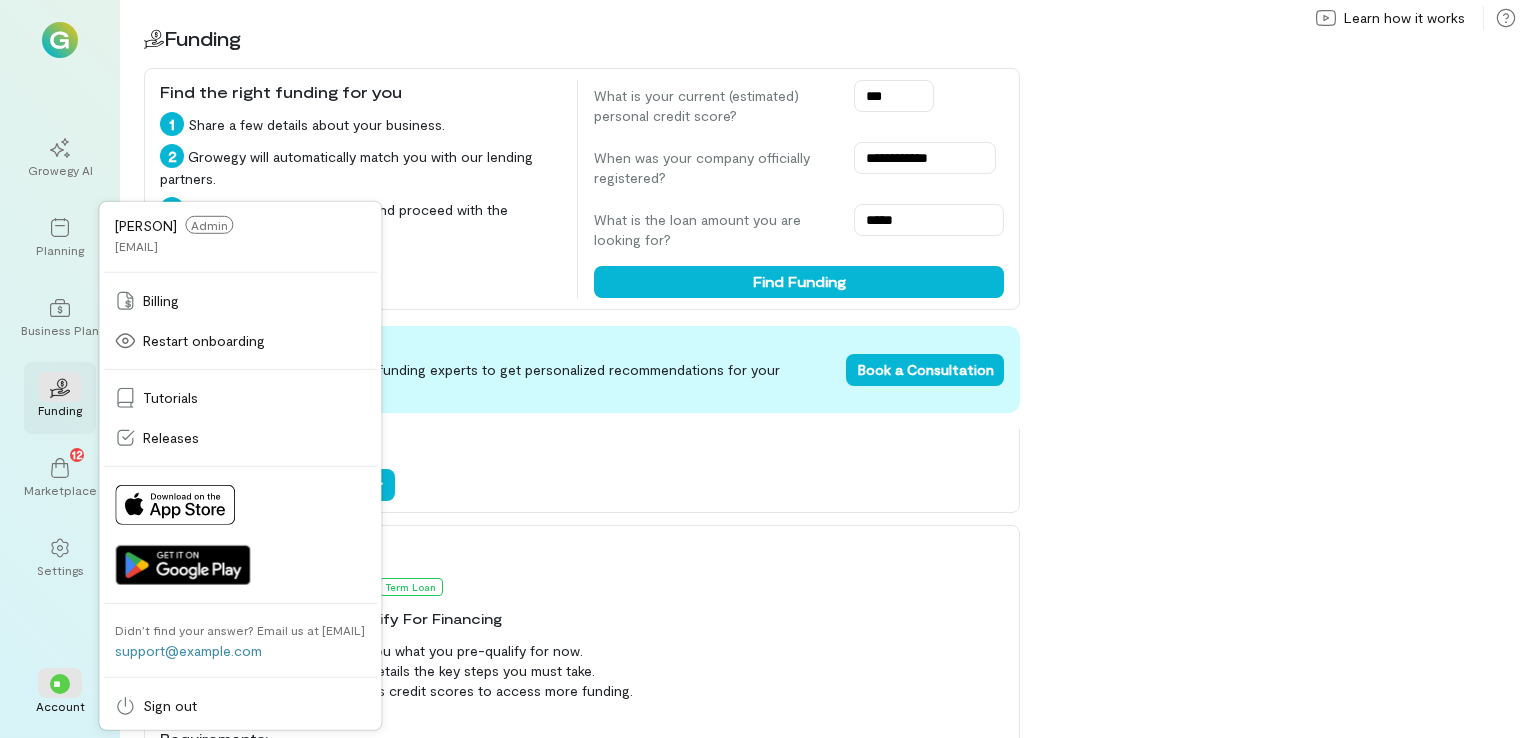 click on "02" 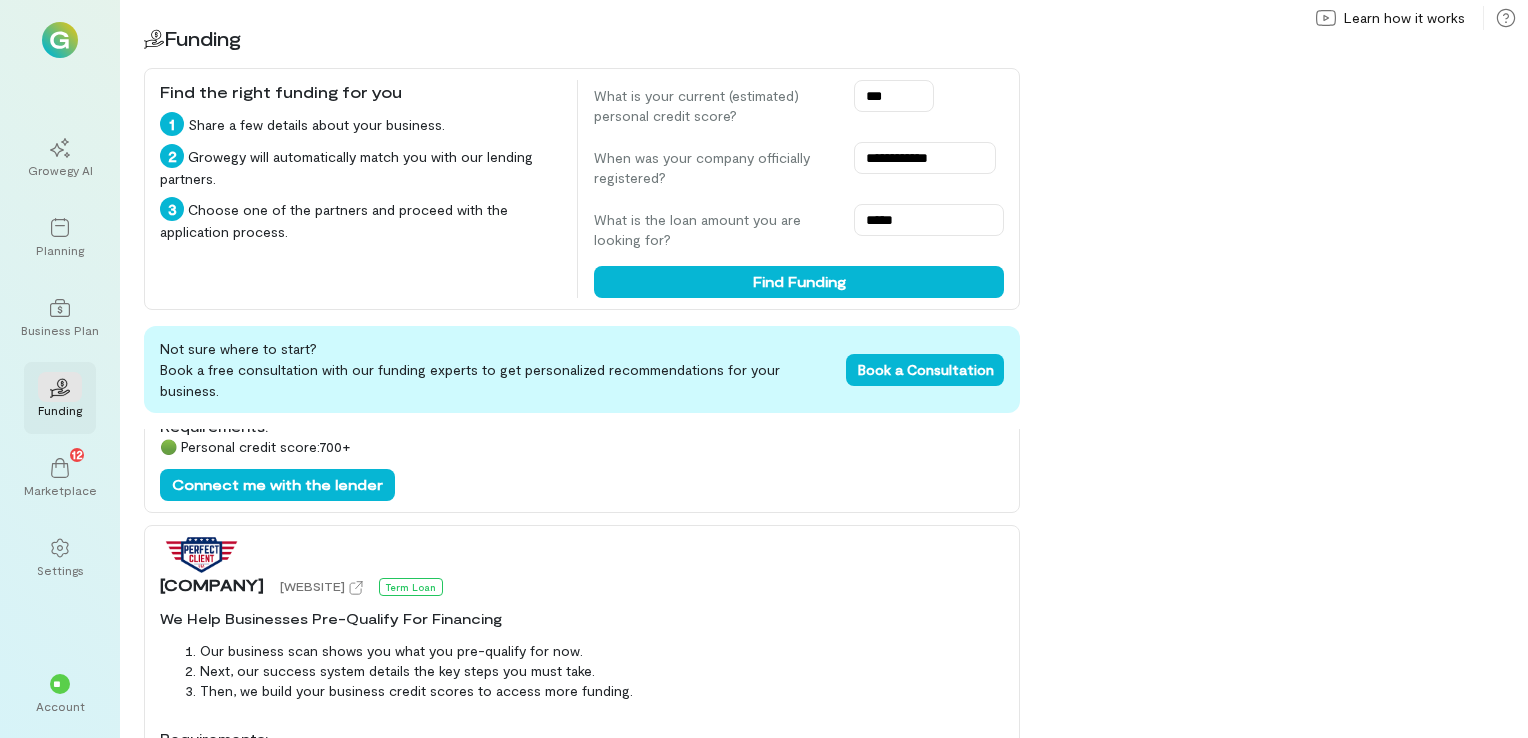 click on "02" 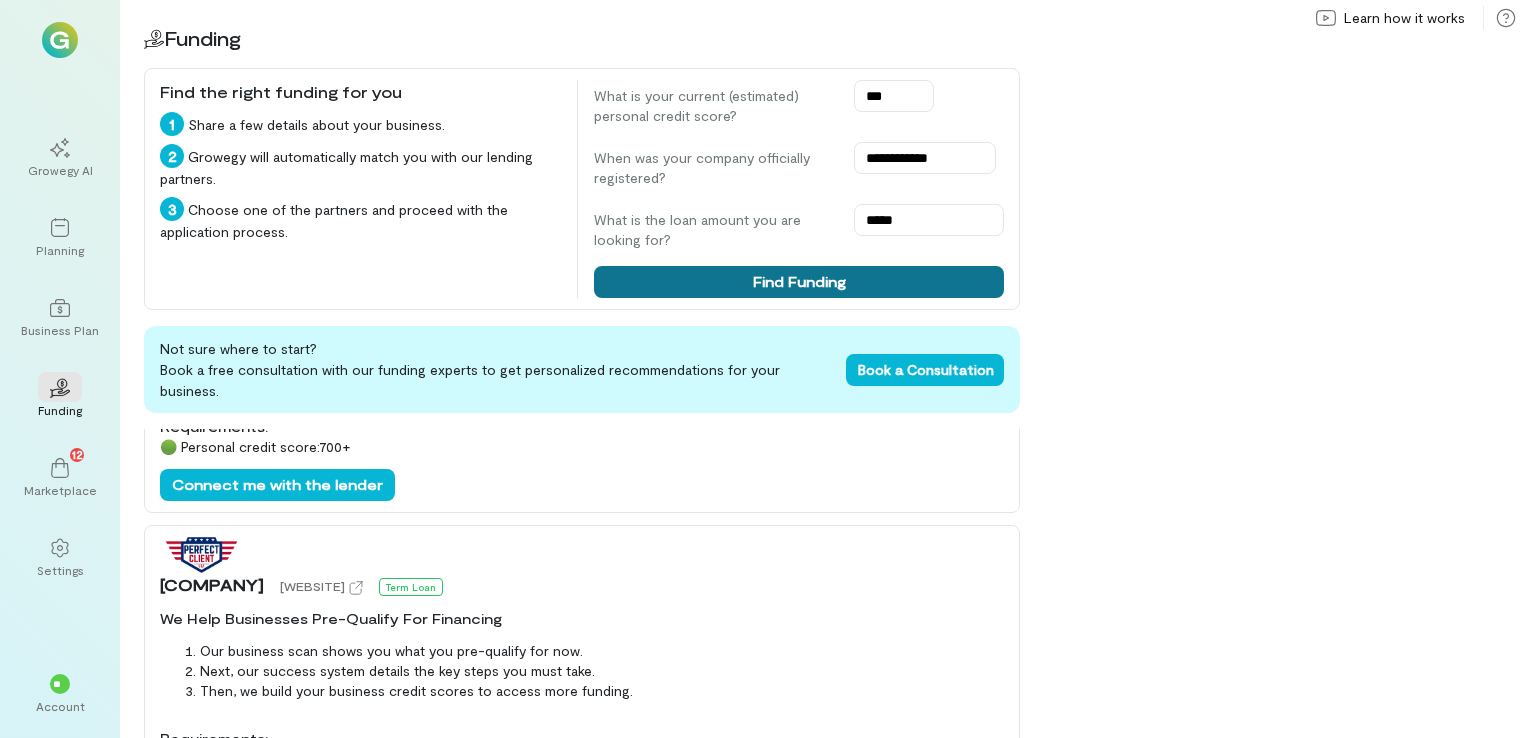 click on "Find Funding" at bounding box center (799, 282) 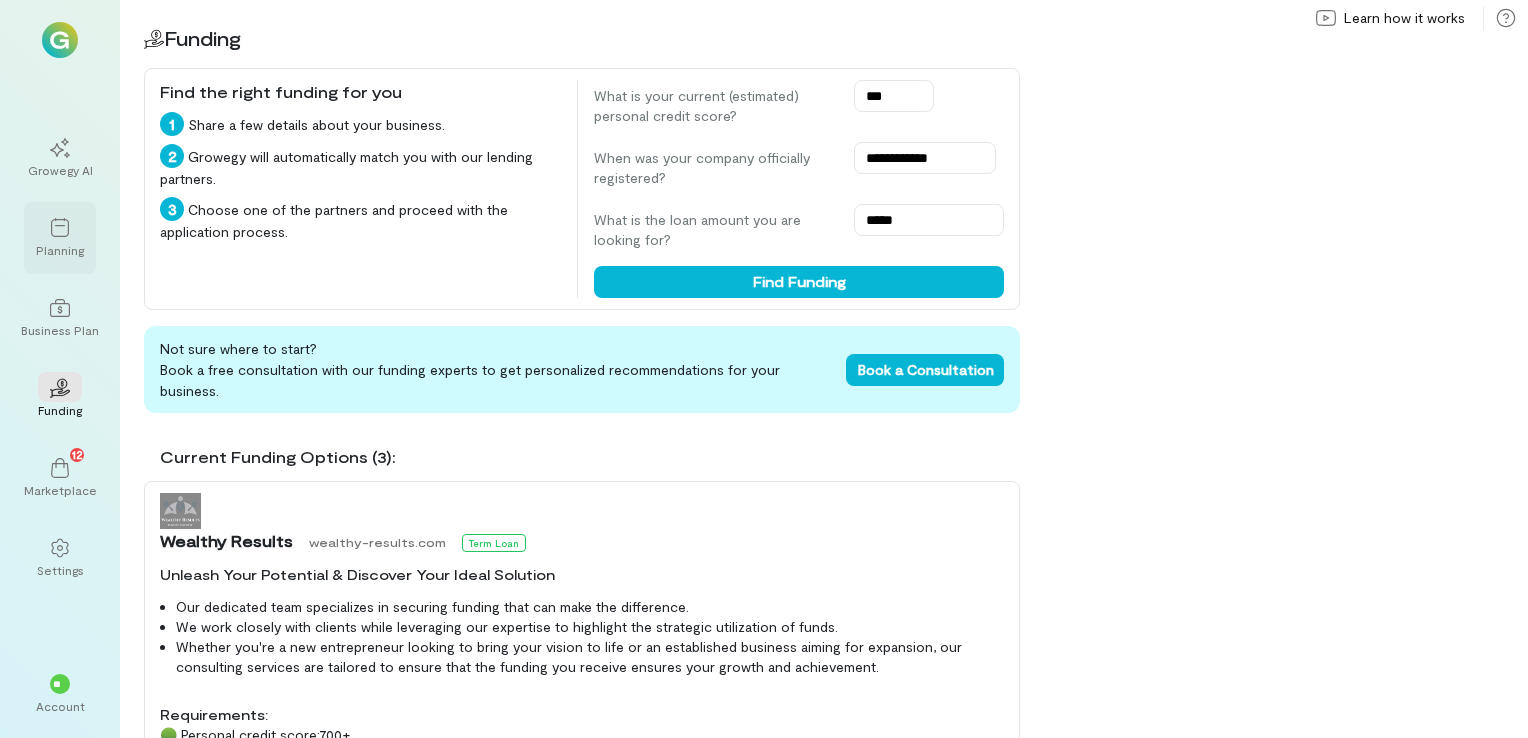 click 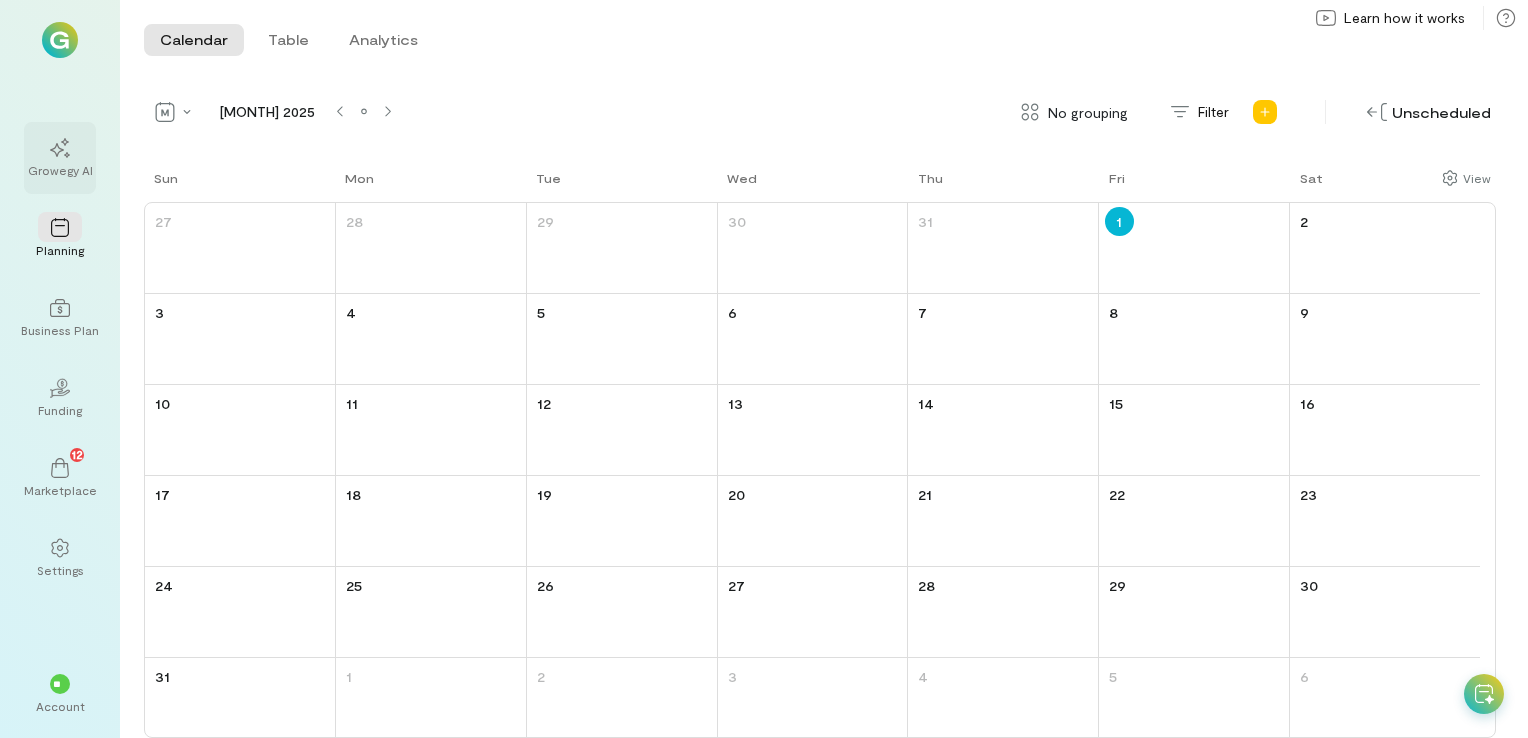 click on "Growegy AI" at bounding box center [60, 170] 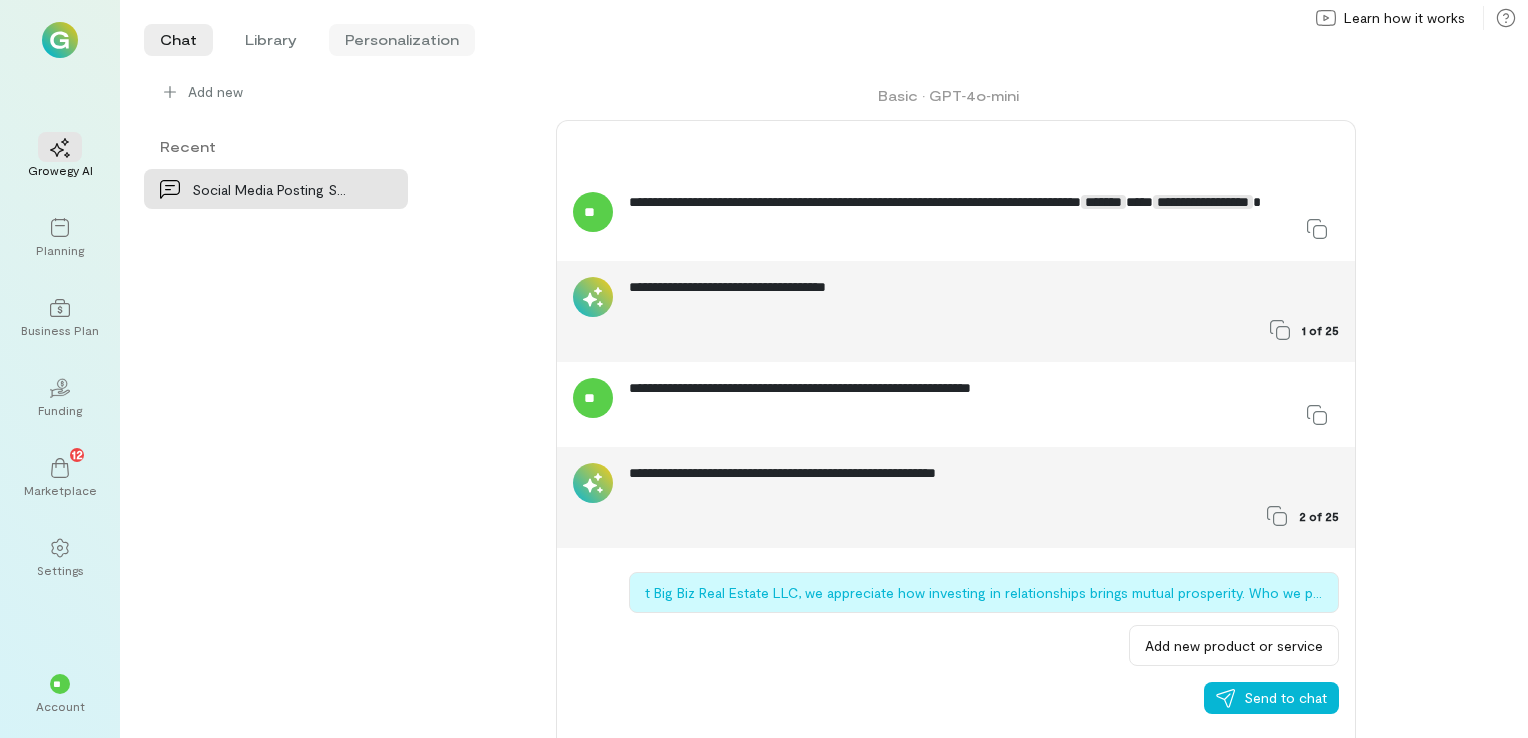 click on "Personalization" at bounding box center (402, 40) 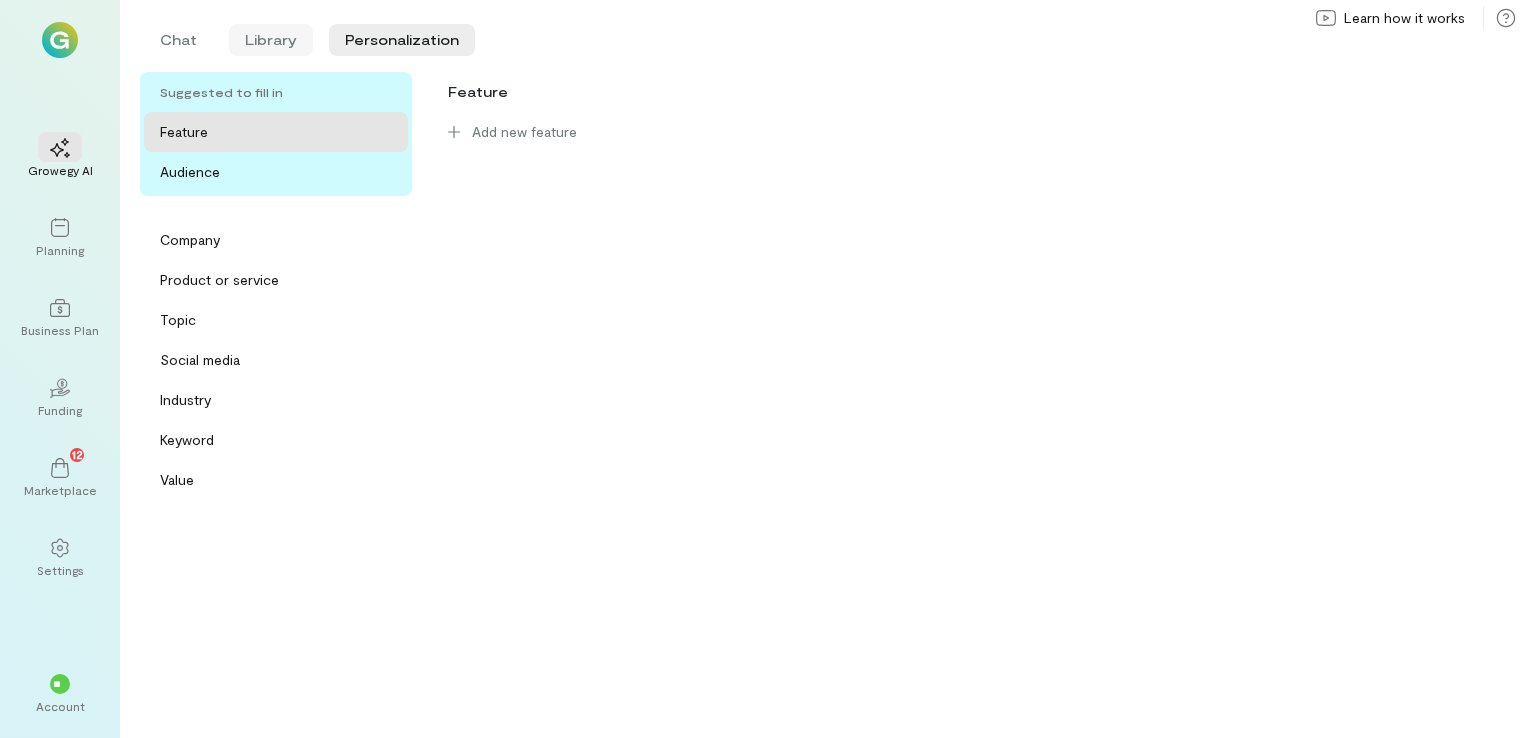 click on "Library" at bounding box center [271, 40] 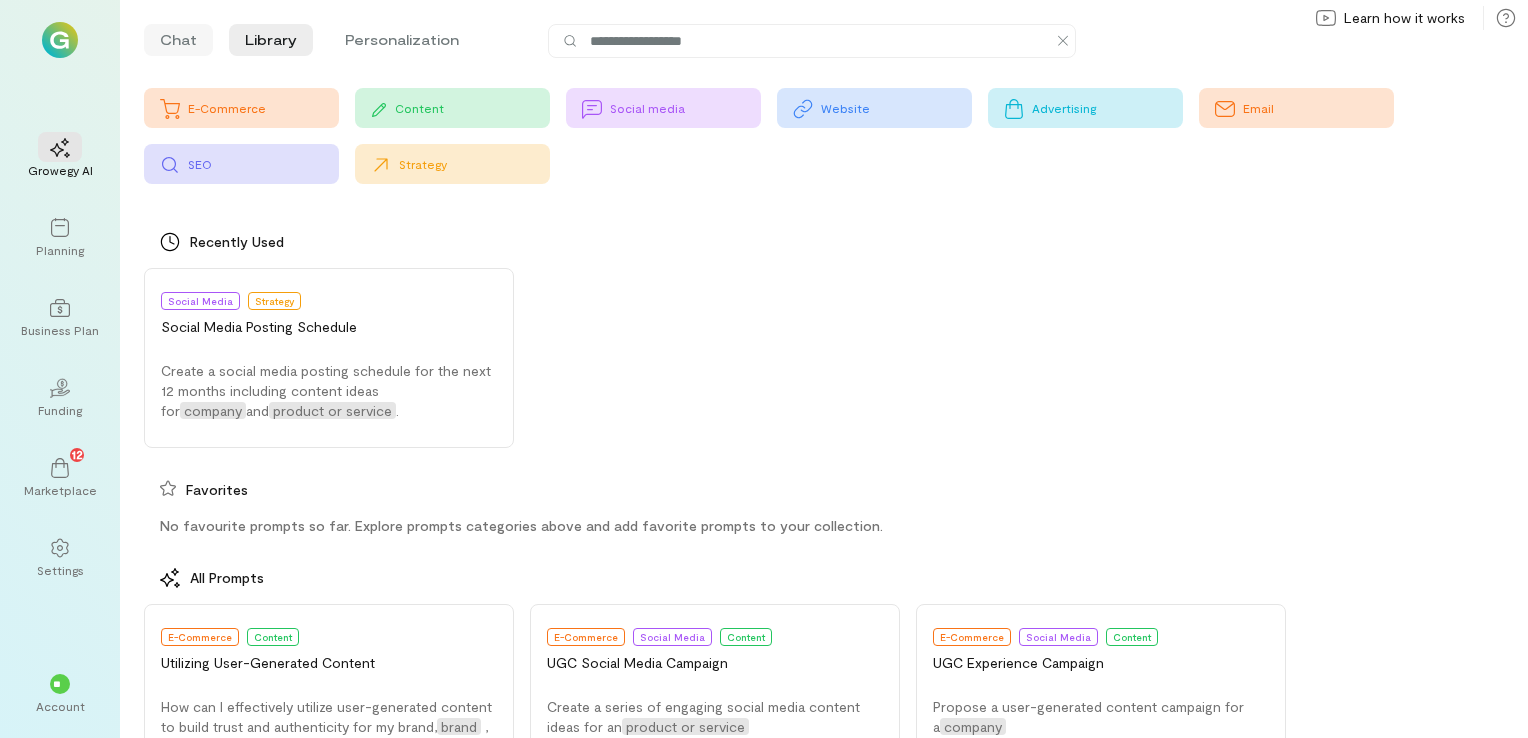 click on "Chat" at bounding box center [178, 40] 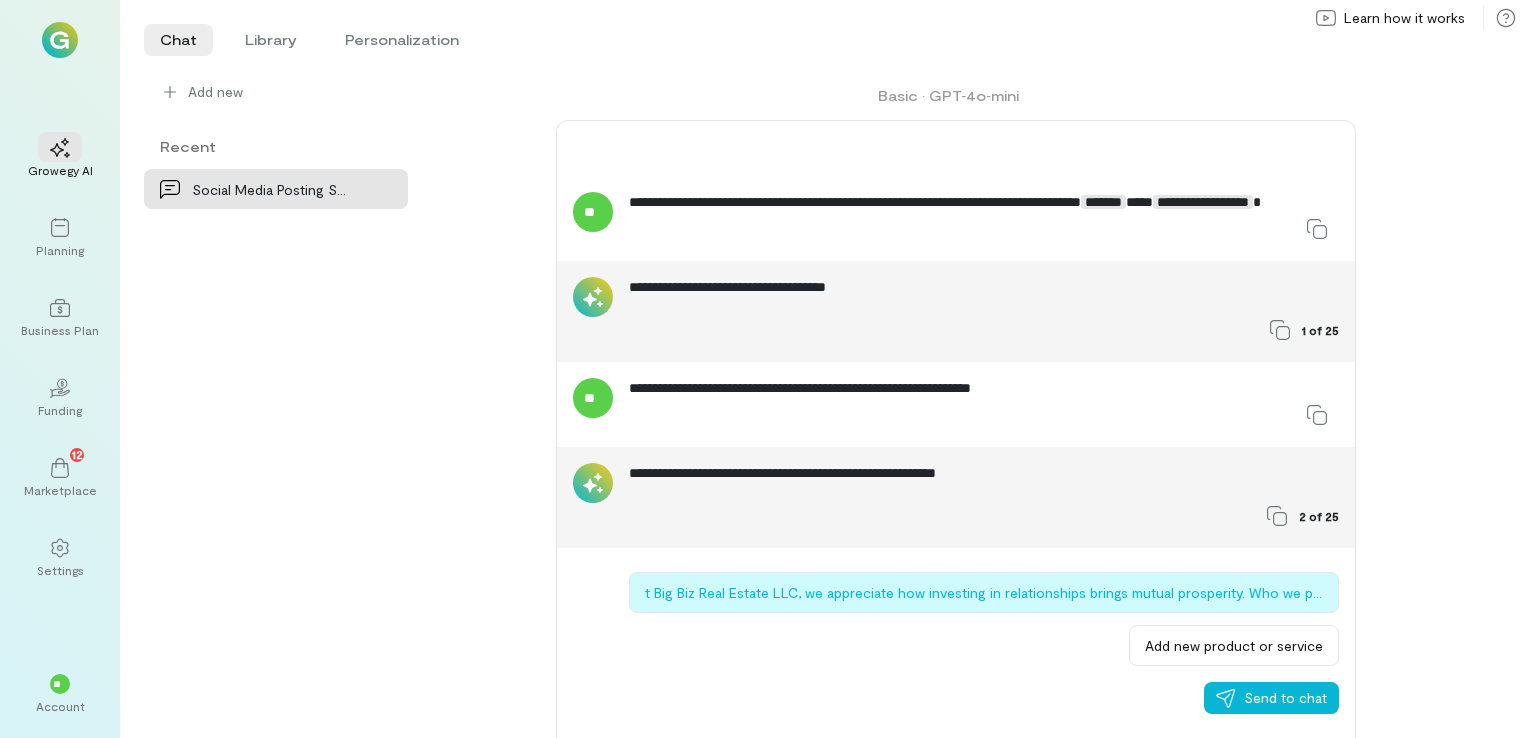 click at bounding box center [60, 40] 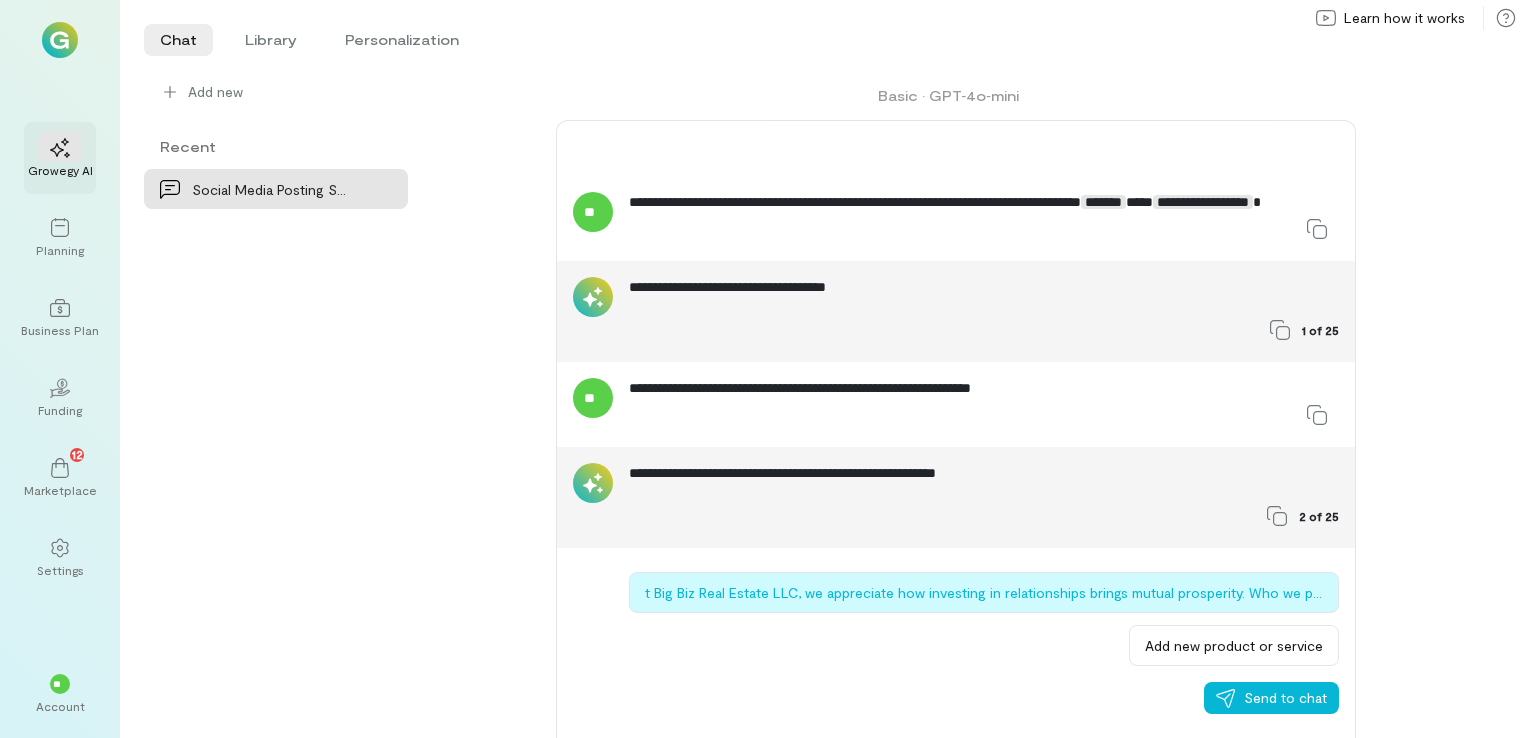 click at bounding box center (60, 147) 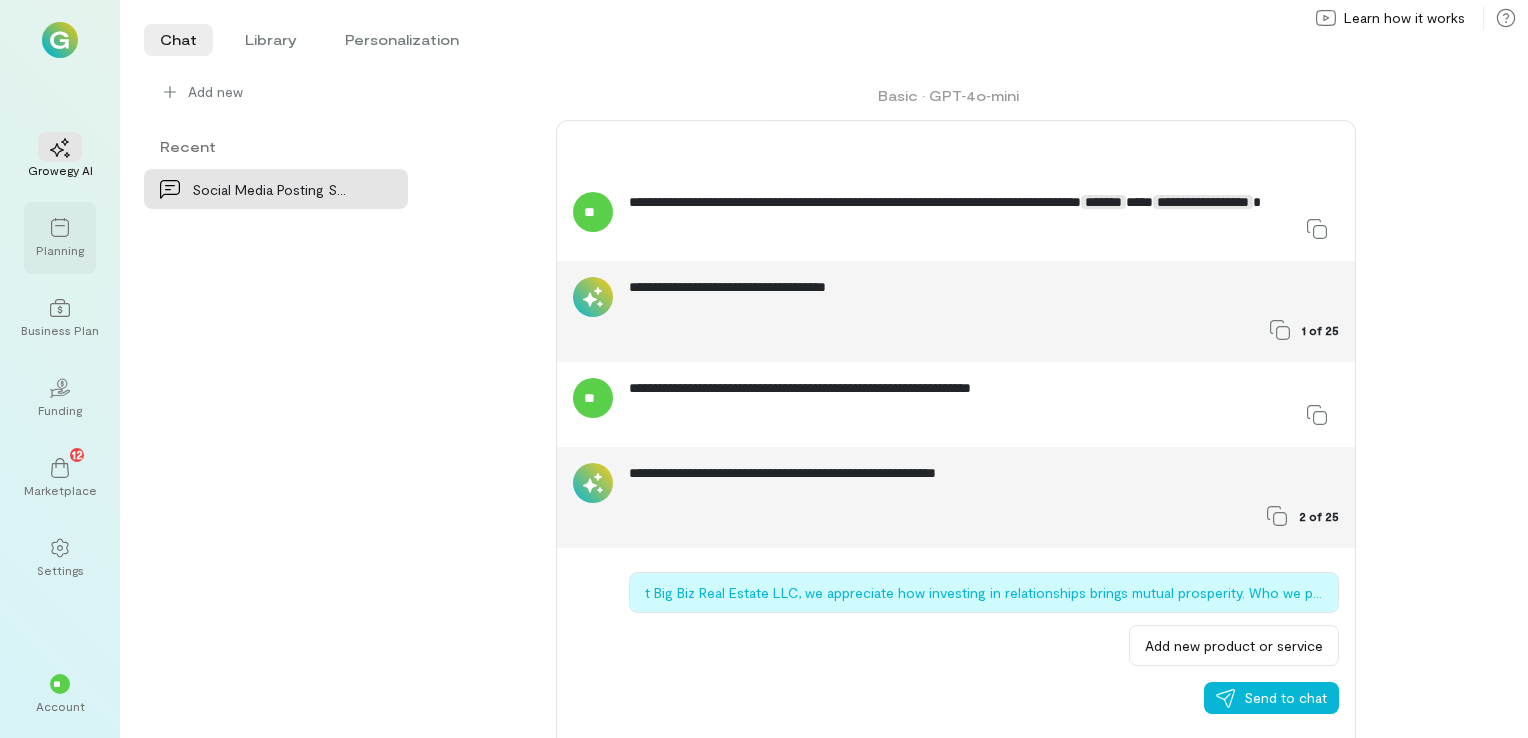 click on "Planning" at bounding box center (60, 250) 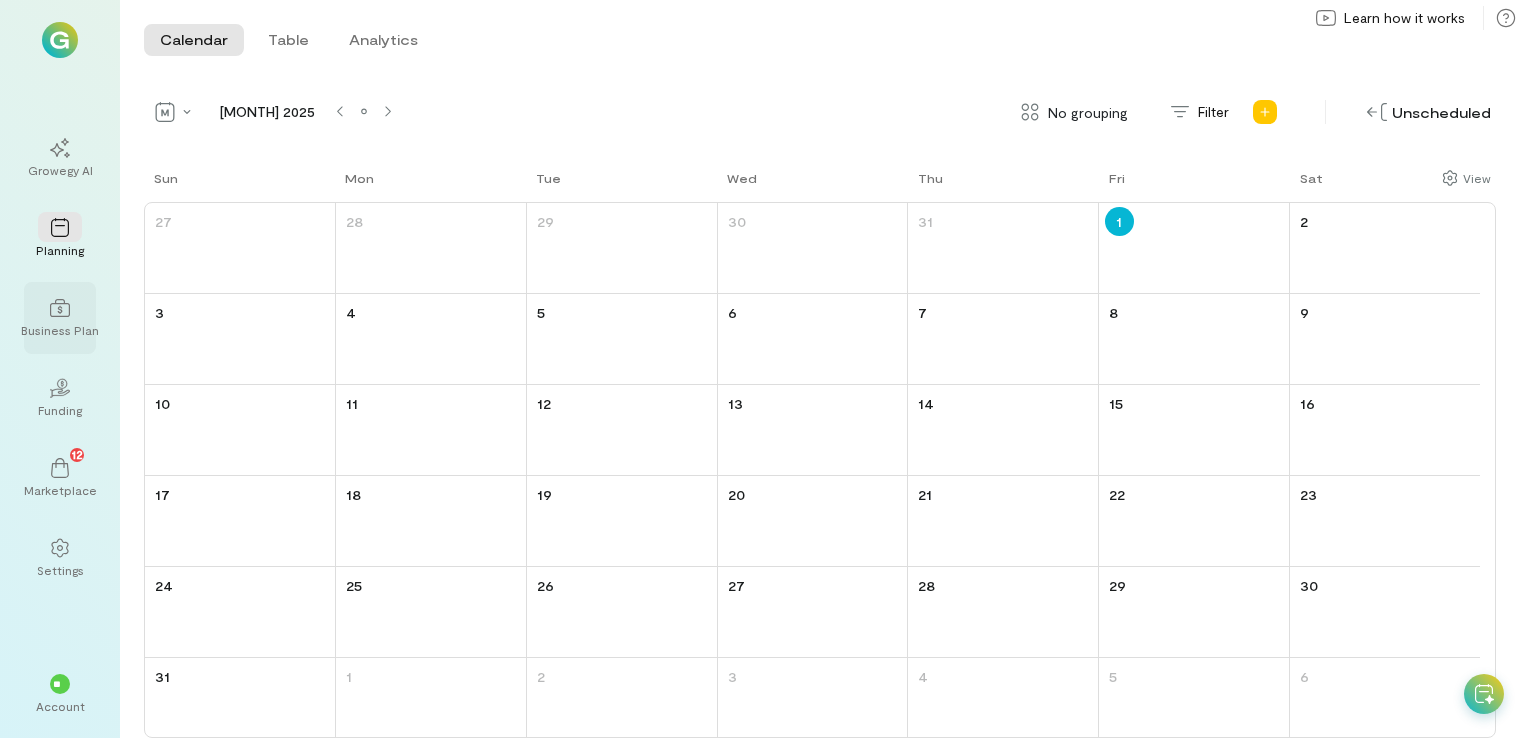 click at bounding box center (60, 307) 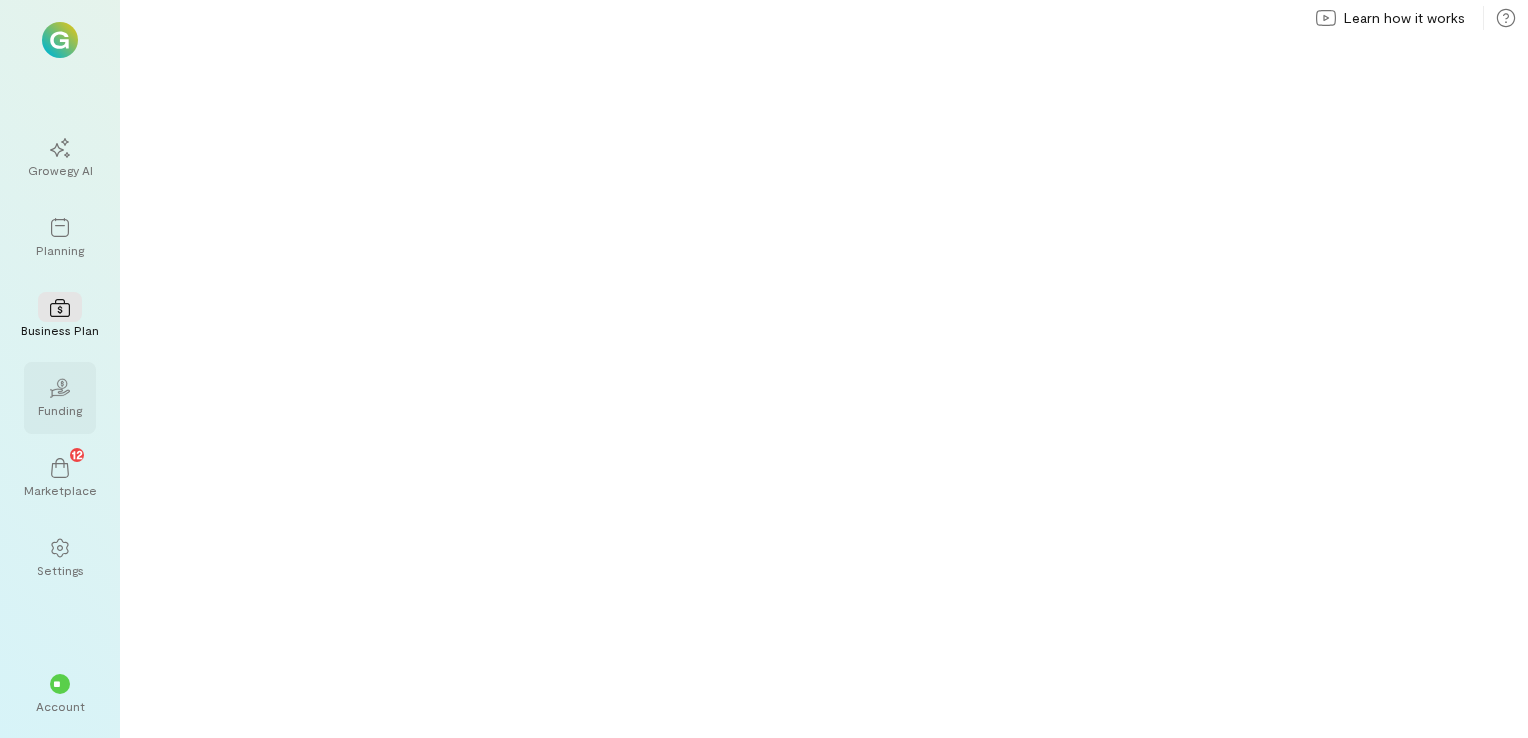 click on "02" 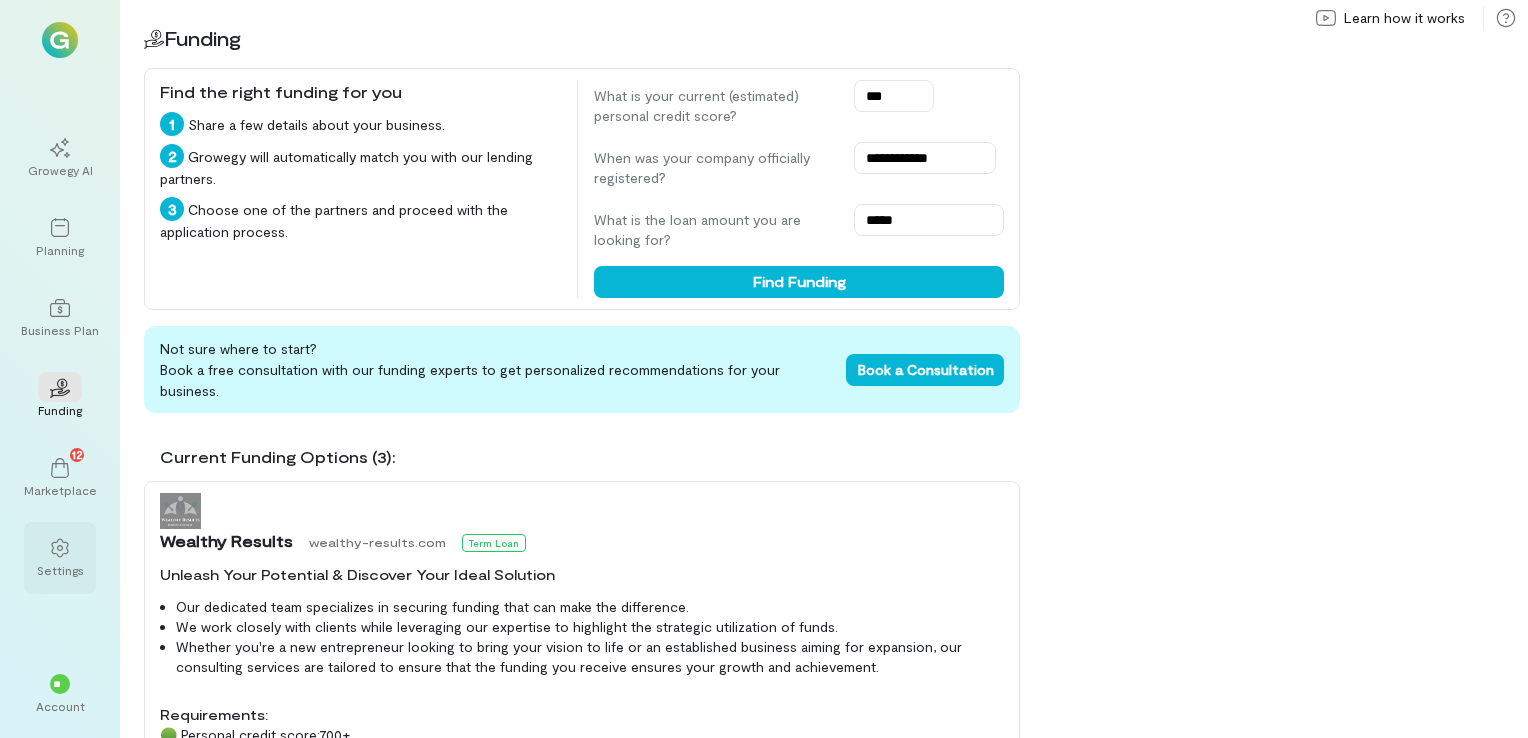 click 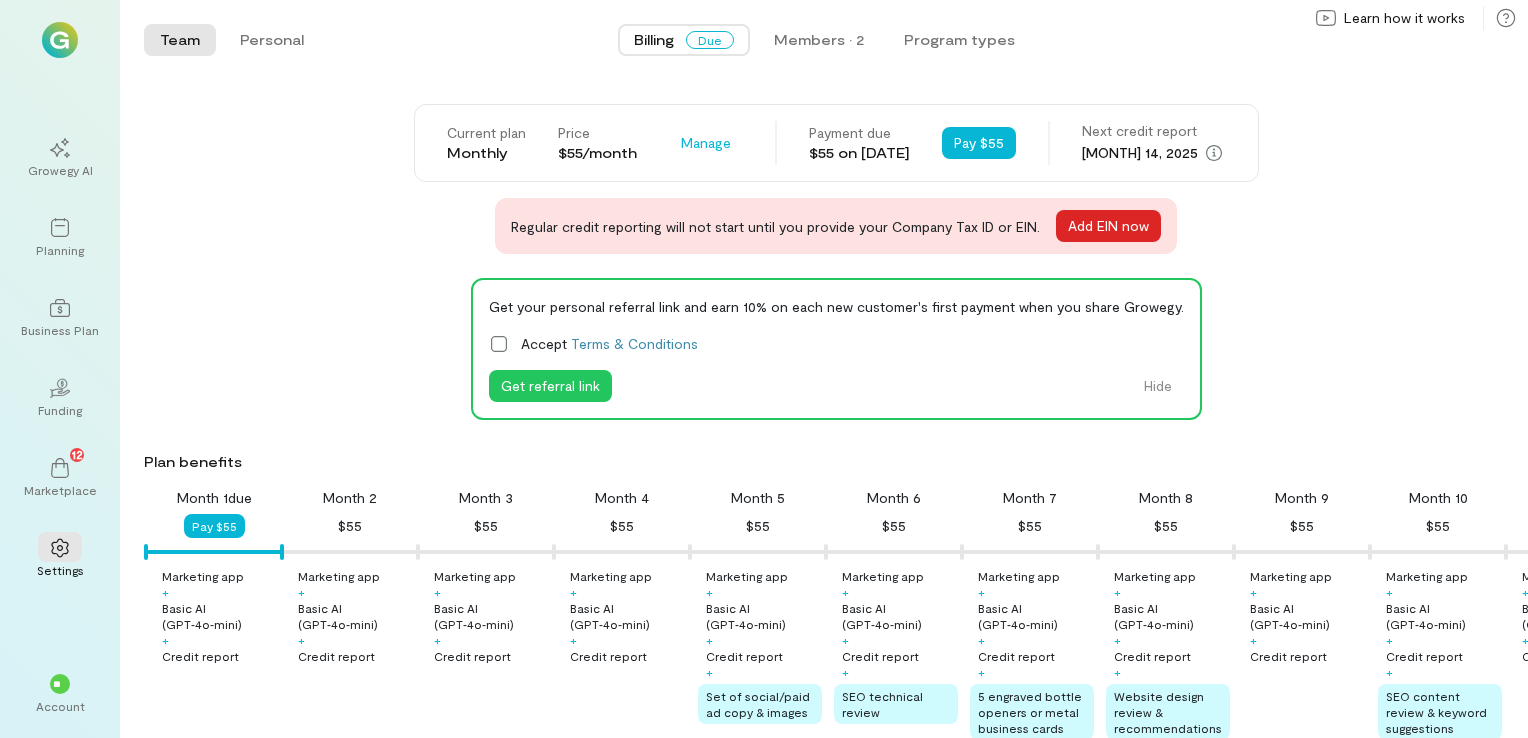 click on "Add EIN now" at bounding box center (1108, 226) 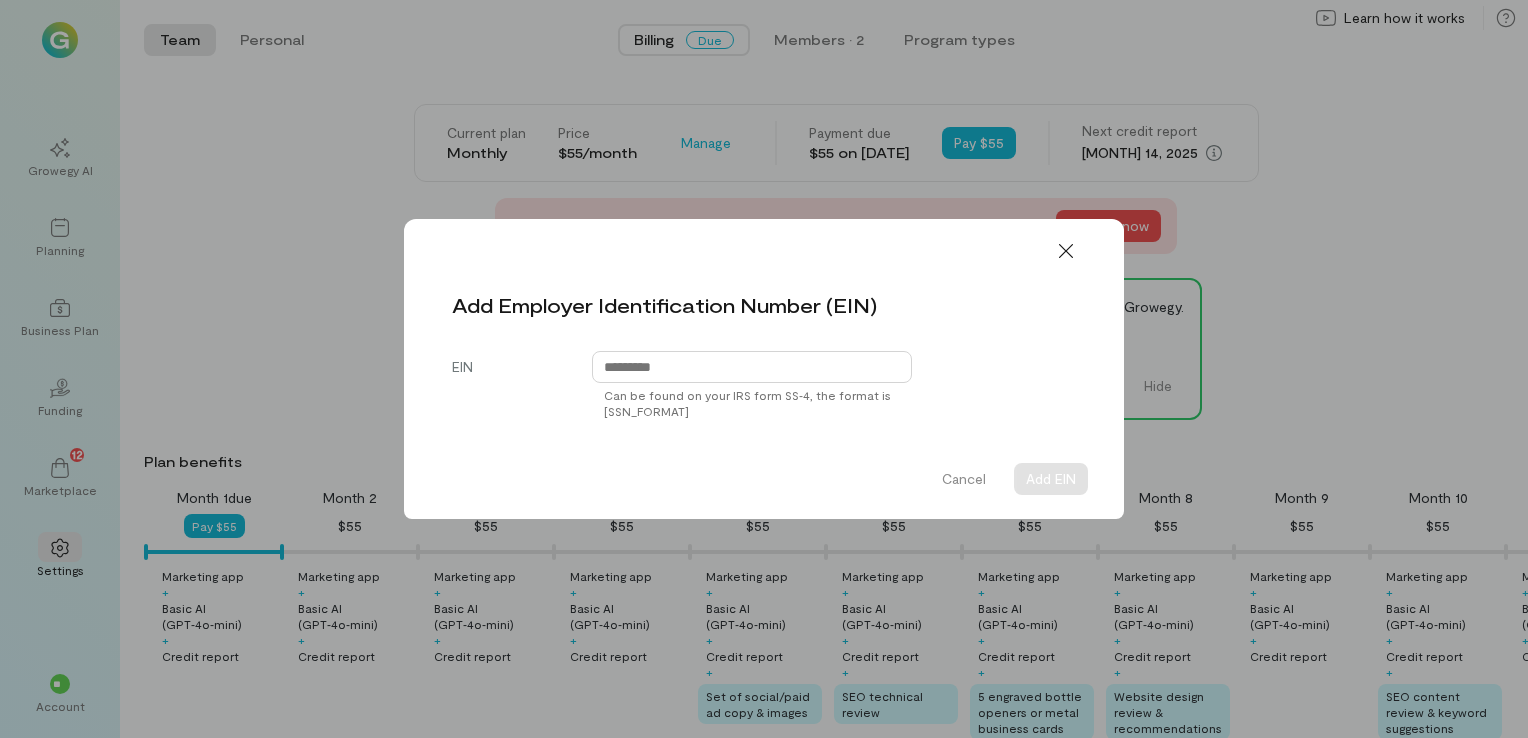click at bounding box center [752, 367] 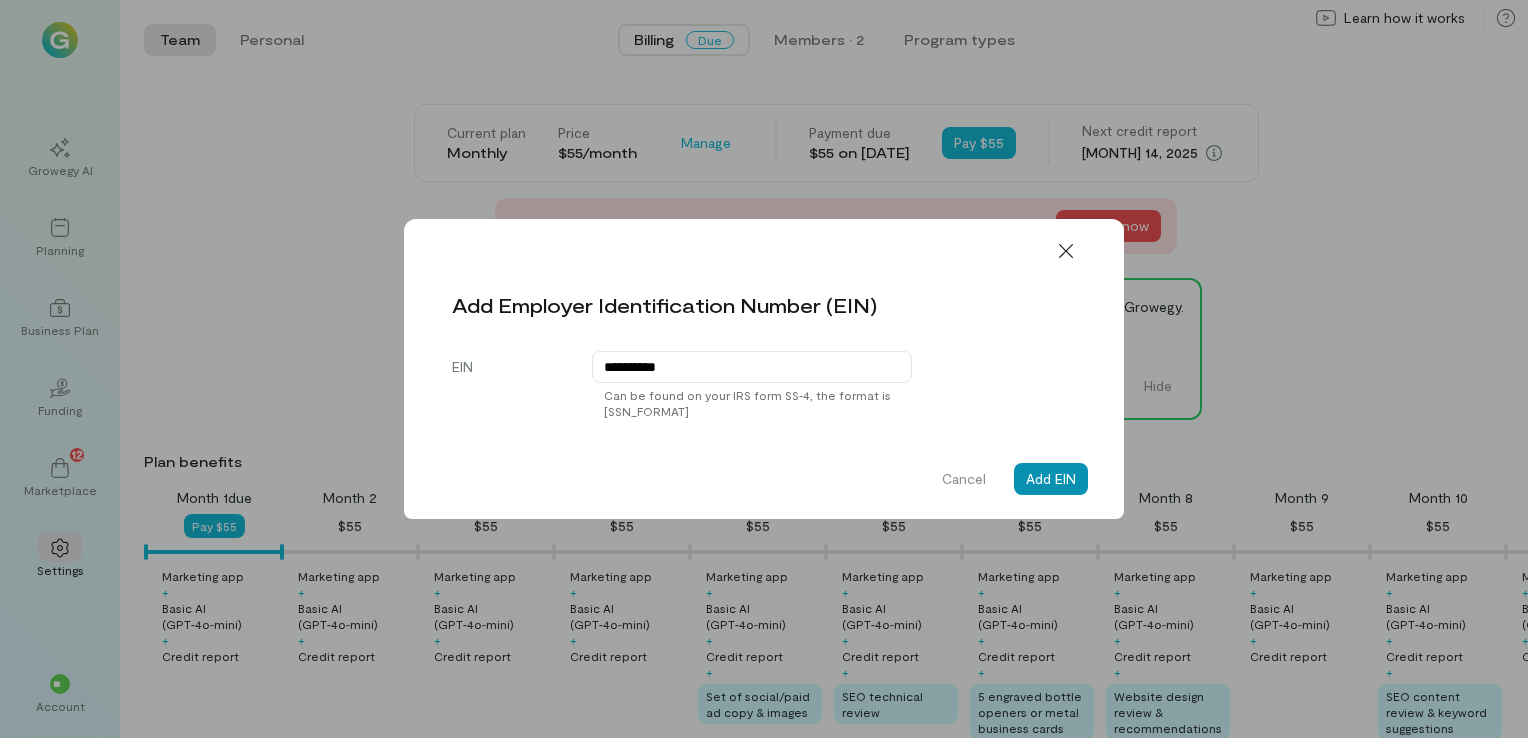 type on "**********" 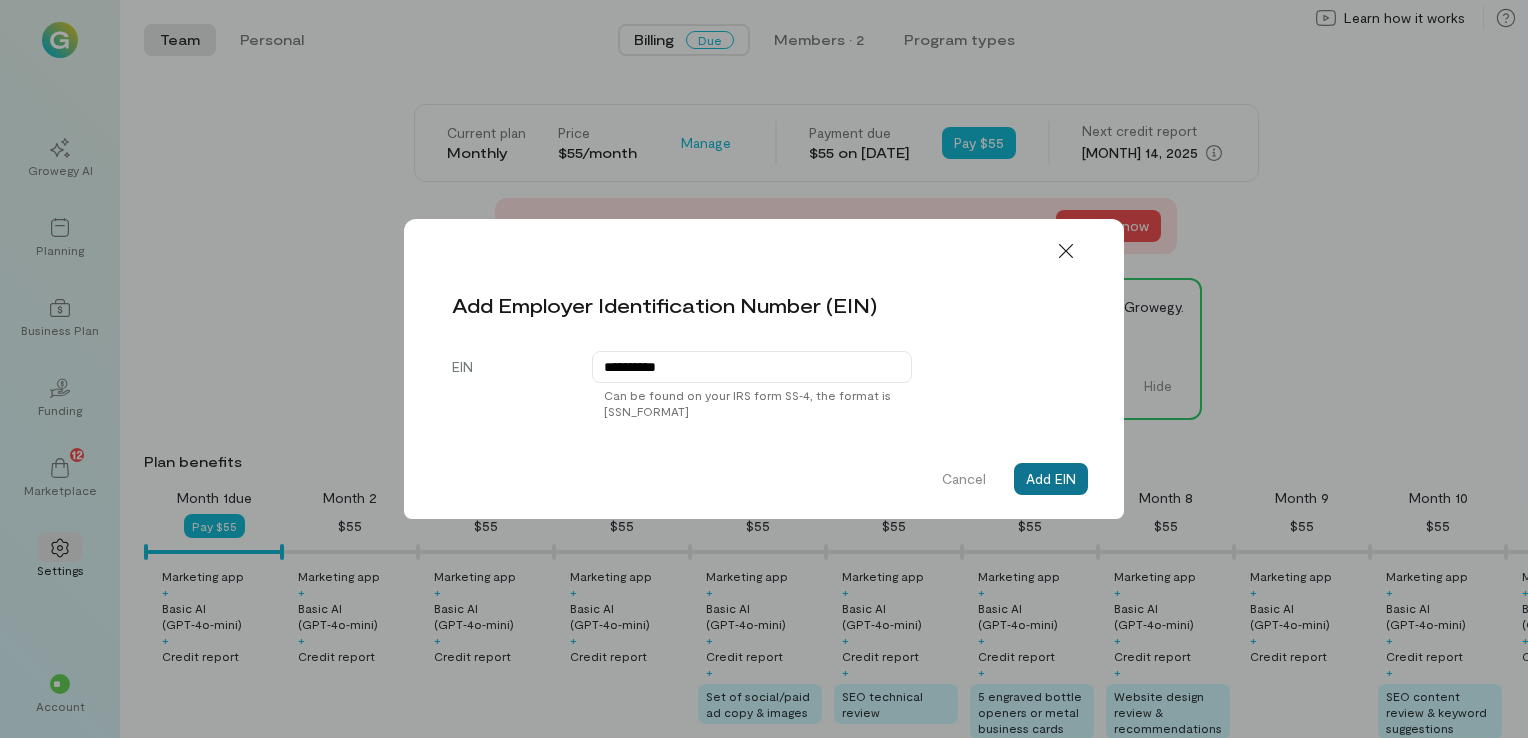 click on "Add EIN" at bounding box center [1051, 479] 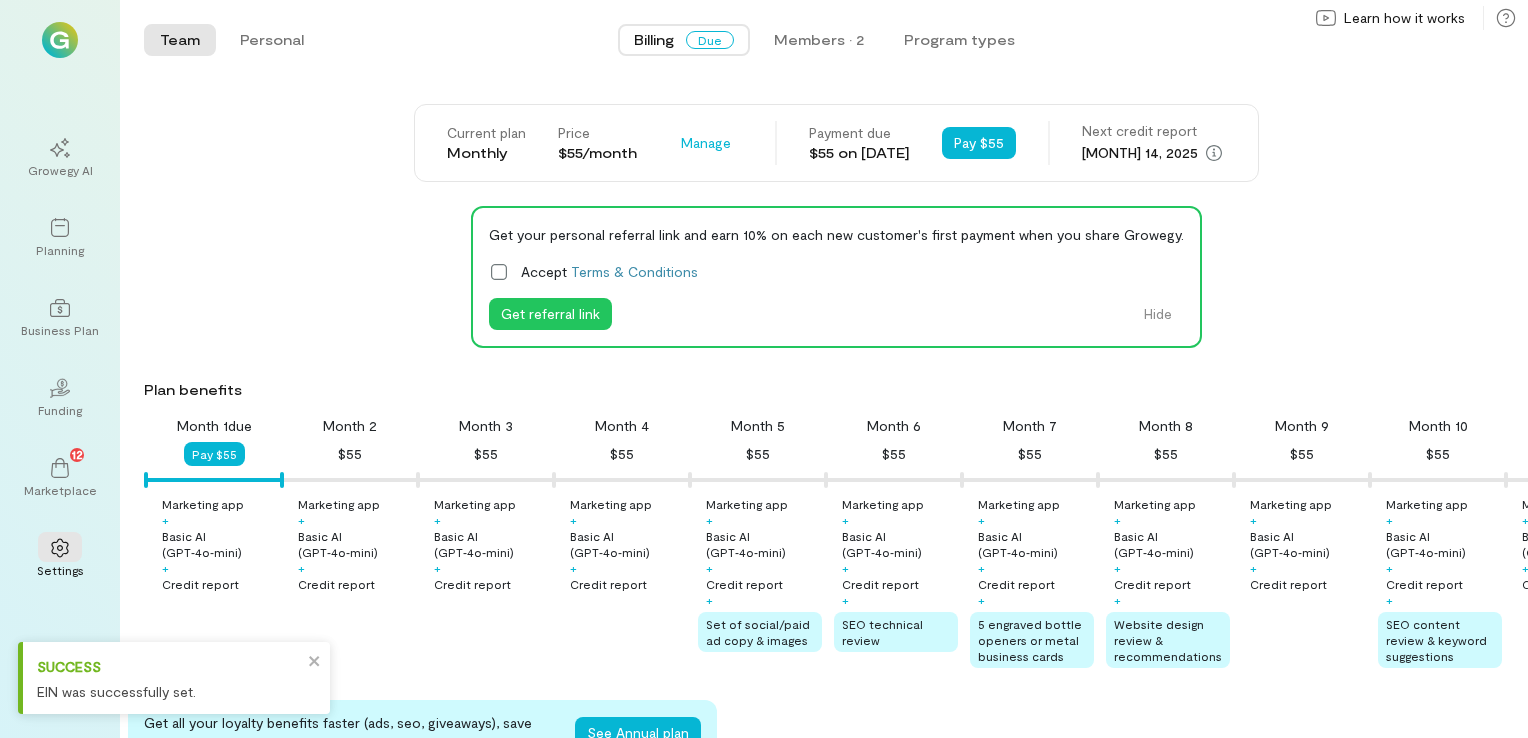 click 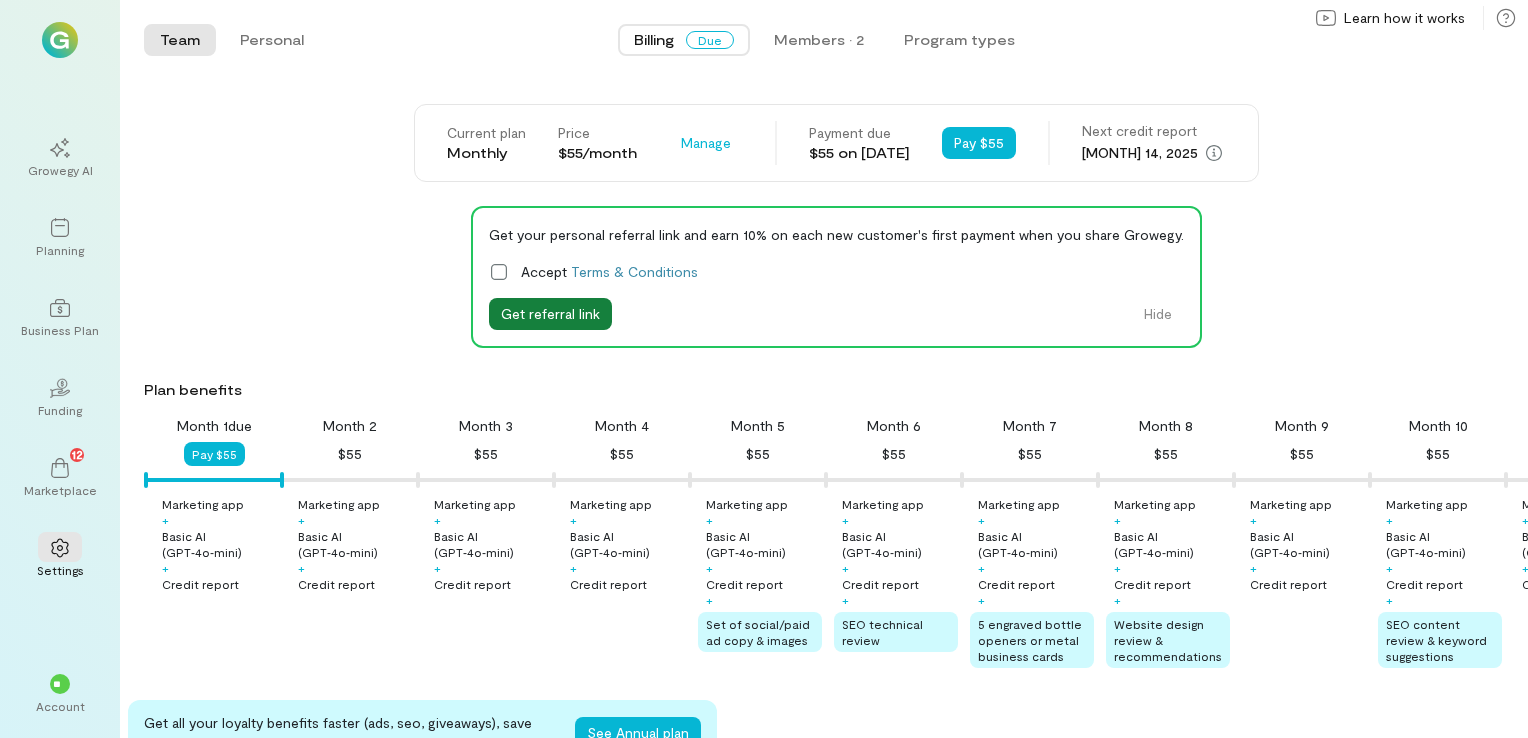 click on "Get referral link" at bounding box center (550, 314) 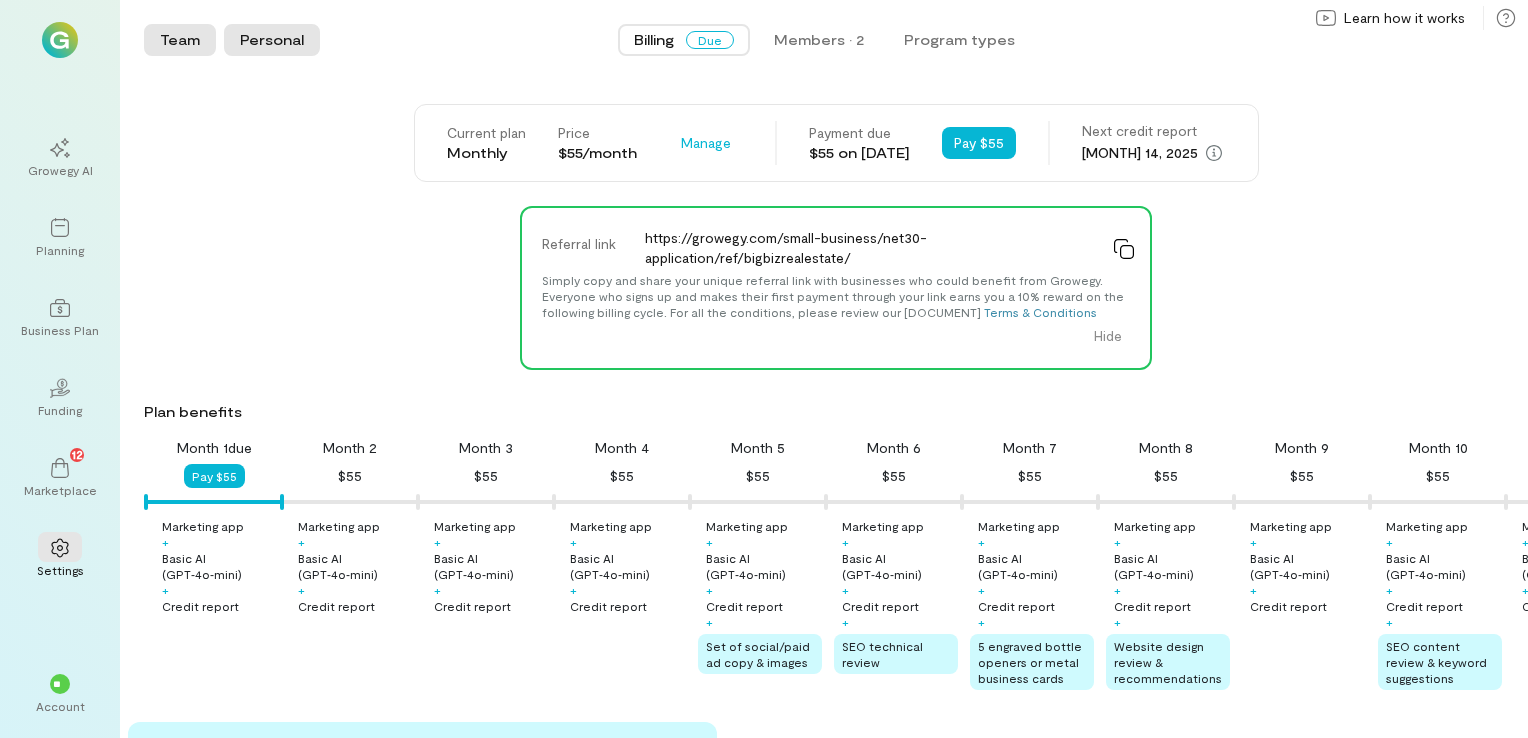 click on "Personal" at bounding box center (272, 40) 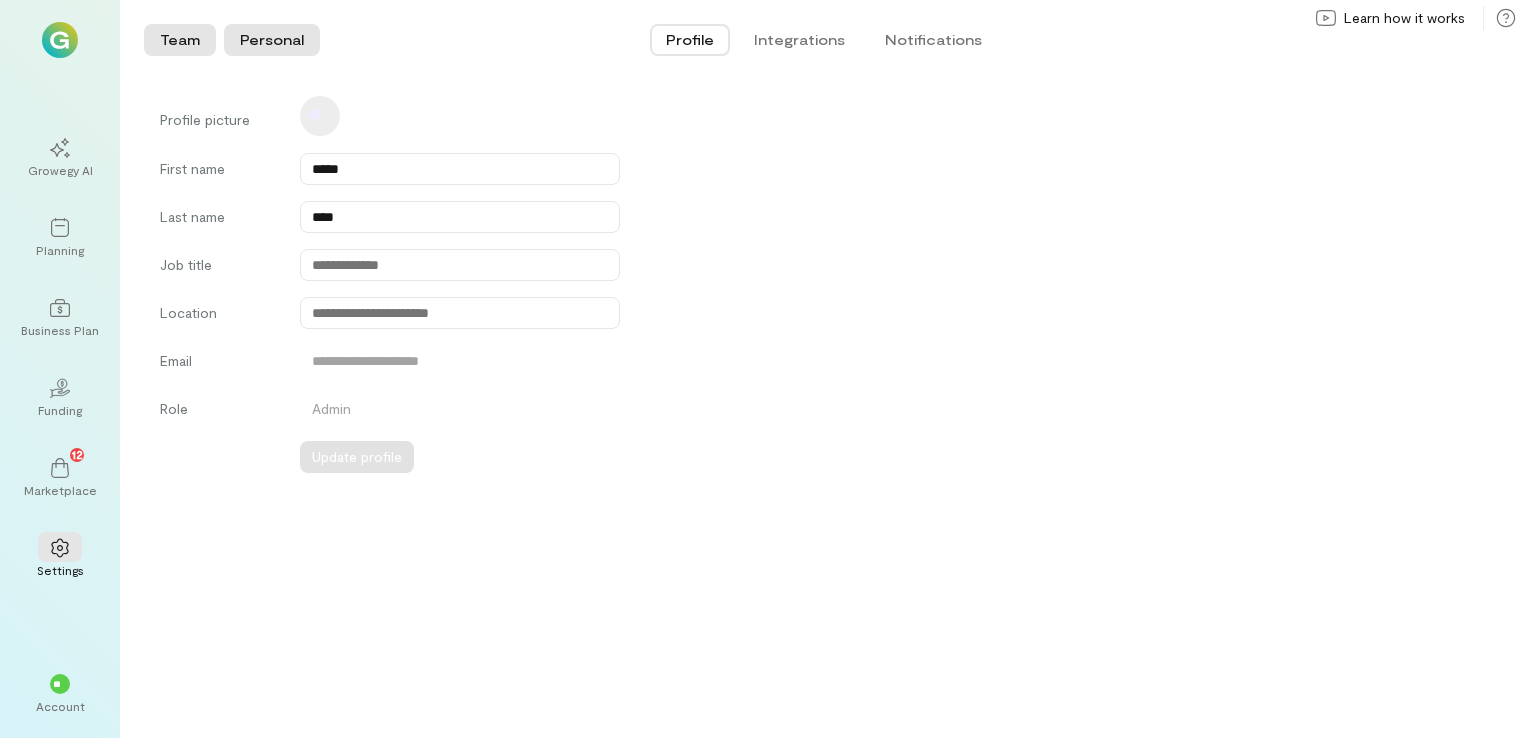 click on "Team" at bounding box center (180, 40) 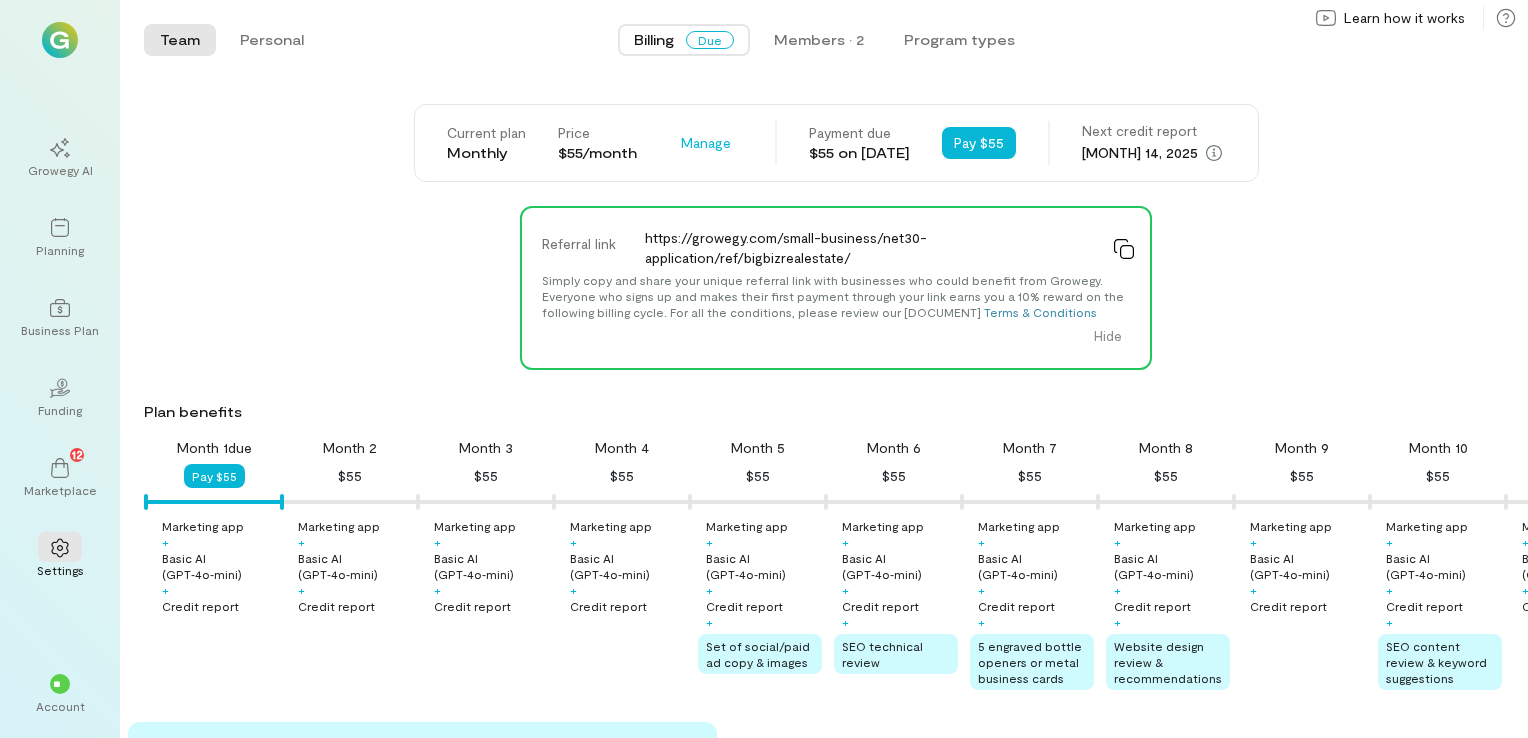 click on "Team Personal Billing Due Members · 2   Program types Team Personal" at bounding box center [824, 40] 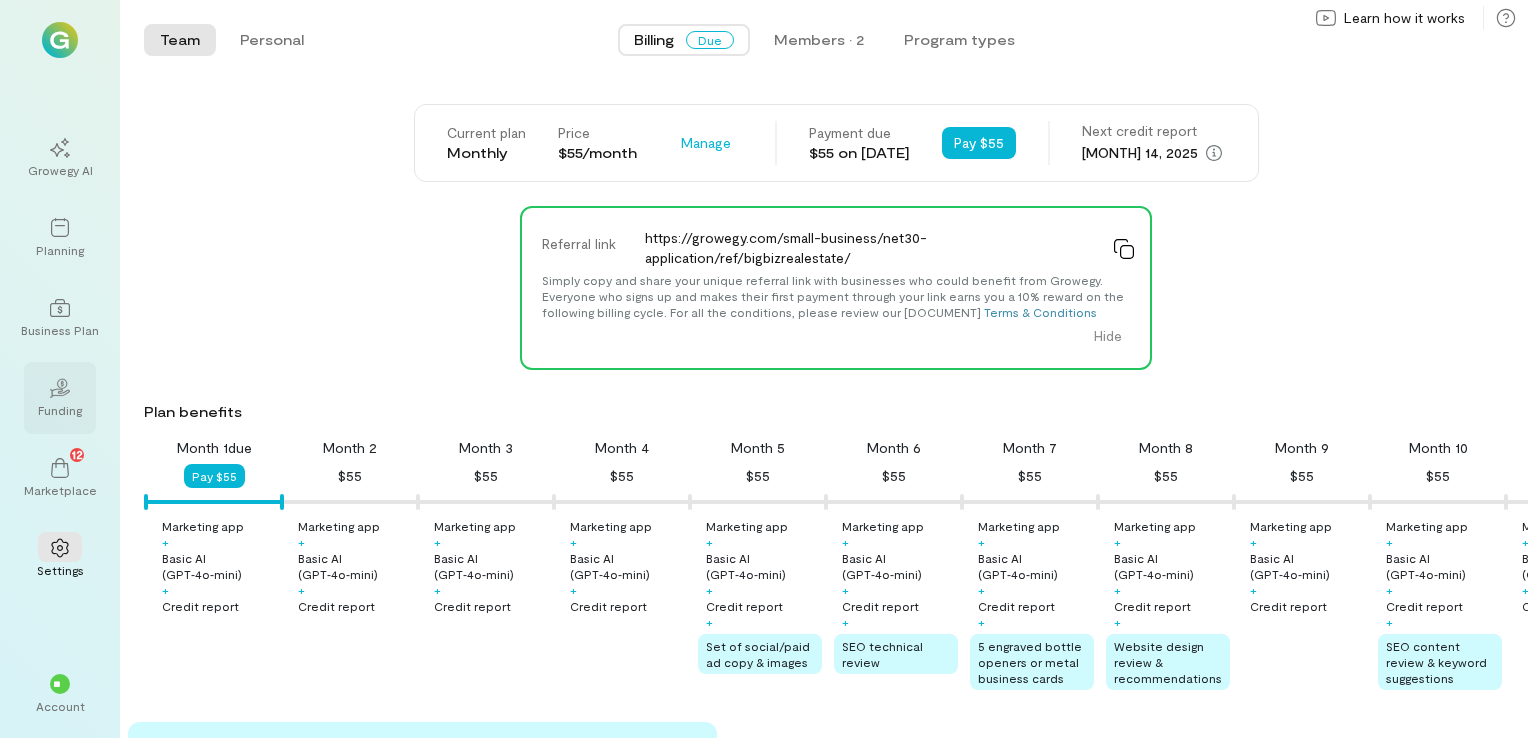 click on "02" 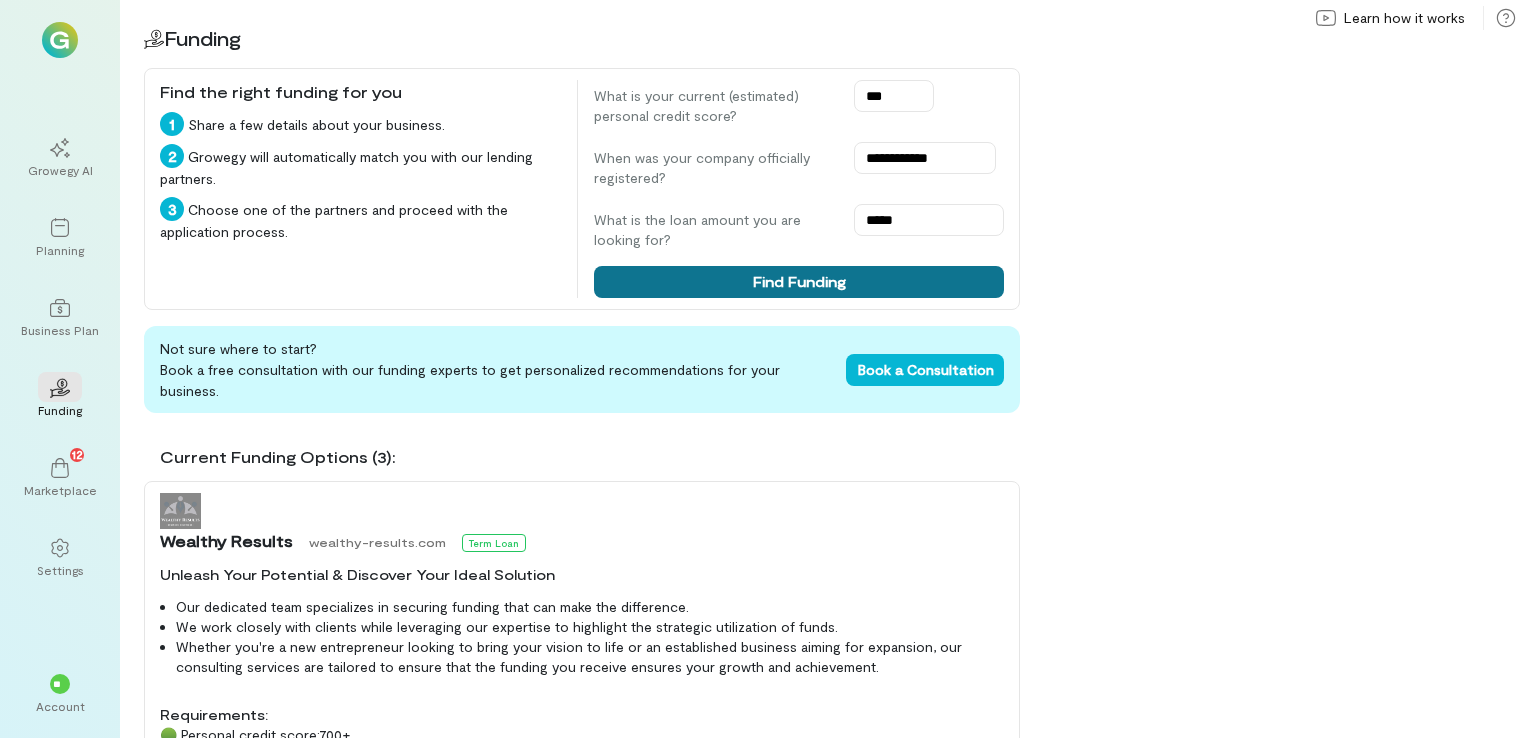 click on "Find Funding" at bounding box center (799, 282) 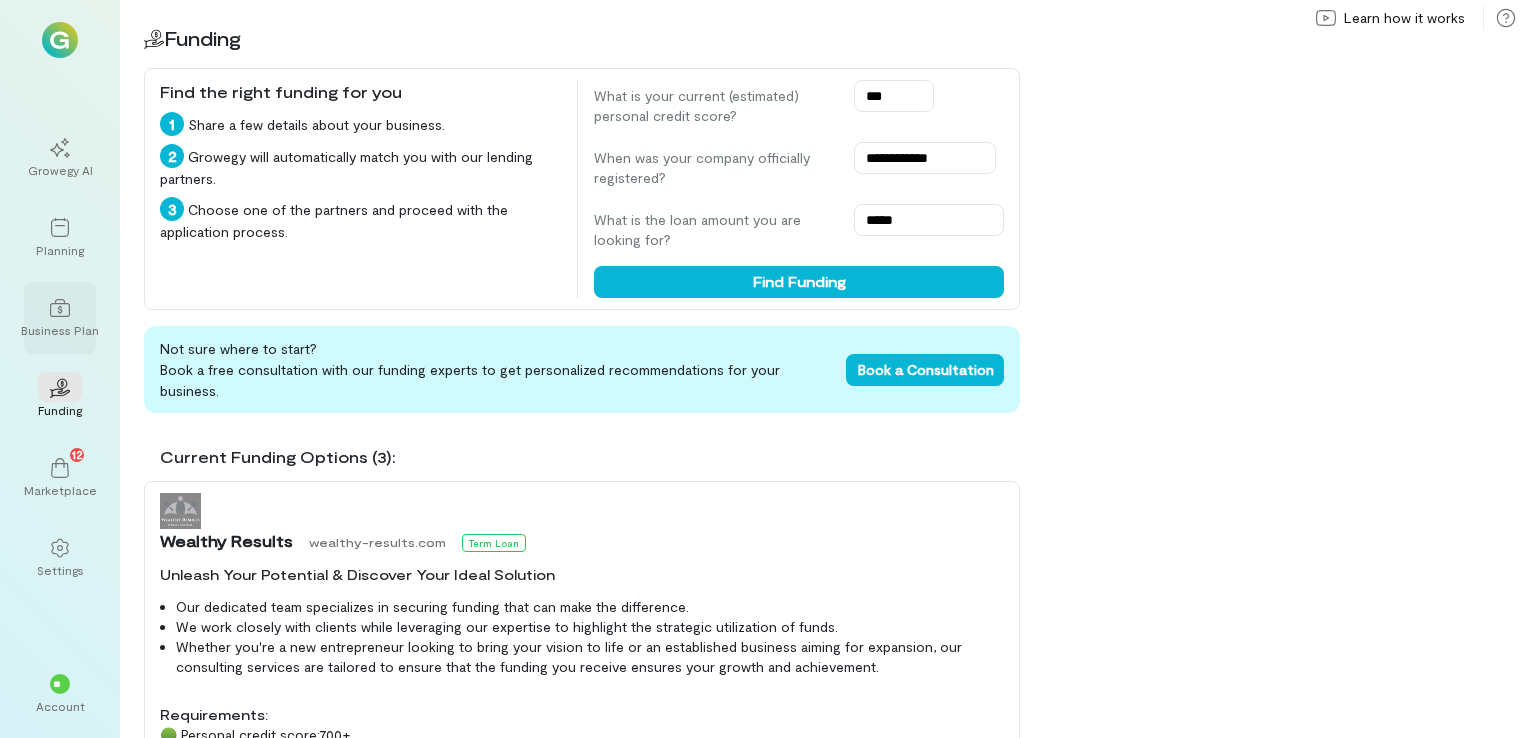 click on "Business Plan" at bounding box center [60, 330] 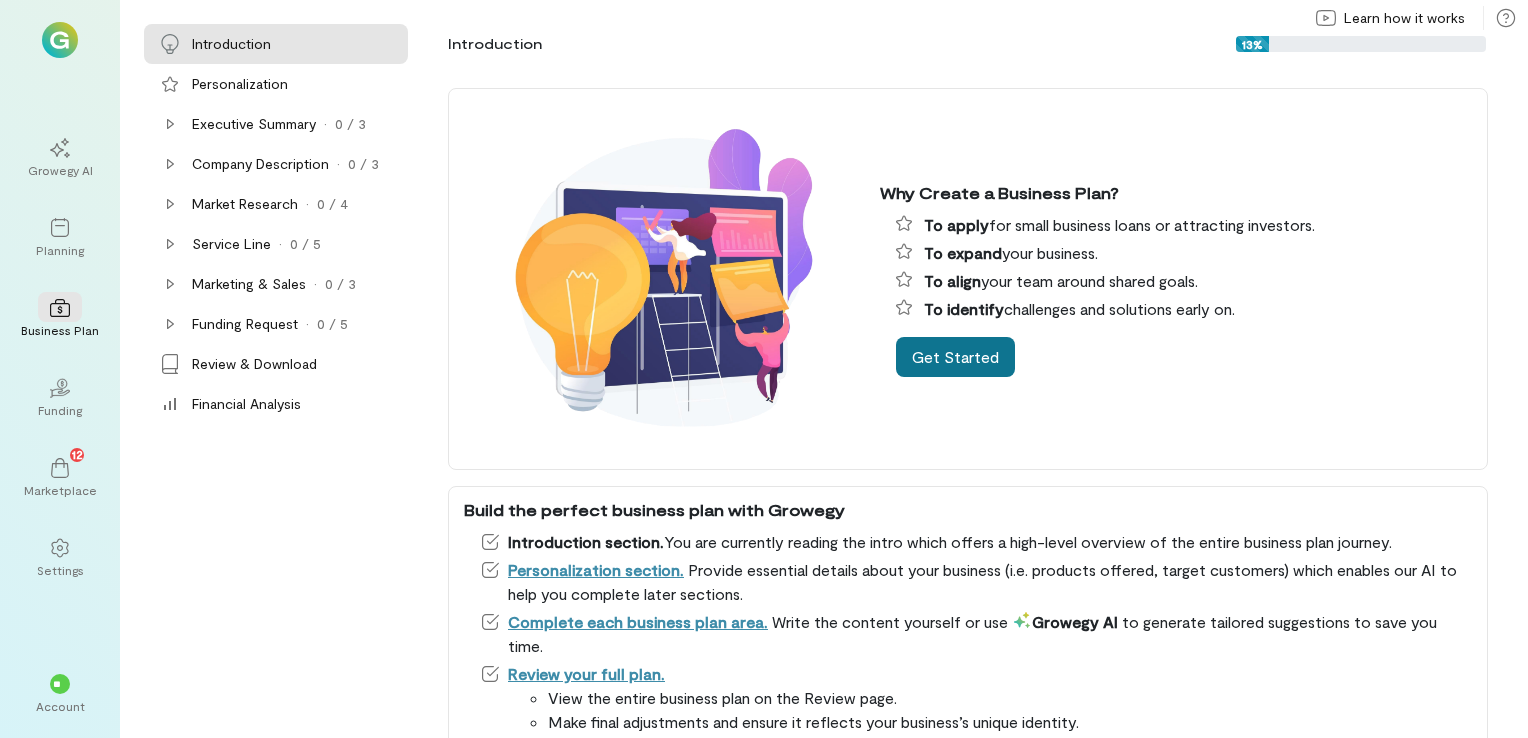 click on "Get Started" at bounding box center (955, 357) 